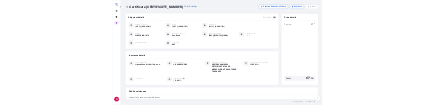 scroll, scrollTop: 0, scrollLeft: 0, axis: both 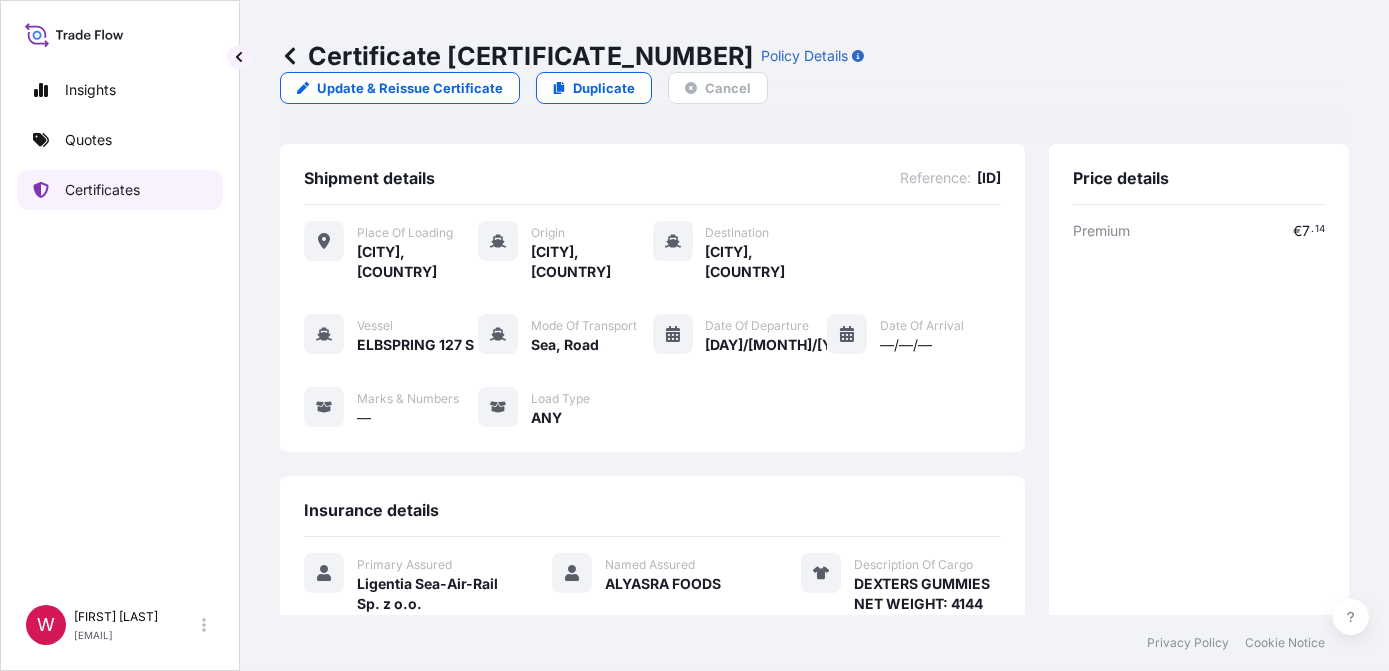 click on "Certificates" at bounding box center (102, 190) 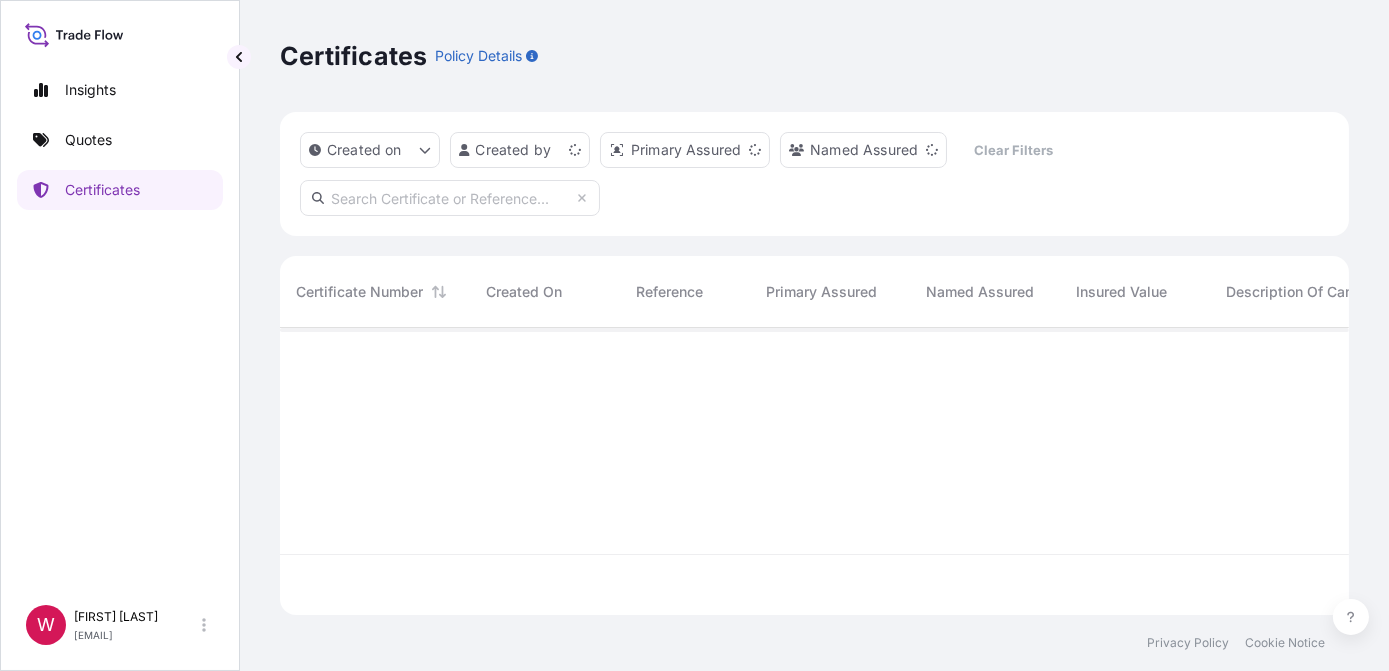 scroll, scrollTop: 15, scrollLeft: 14, axis: both 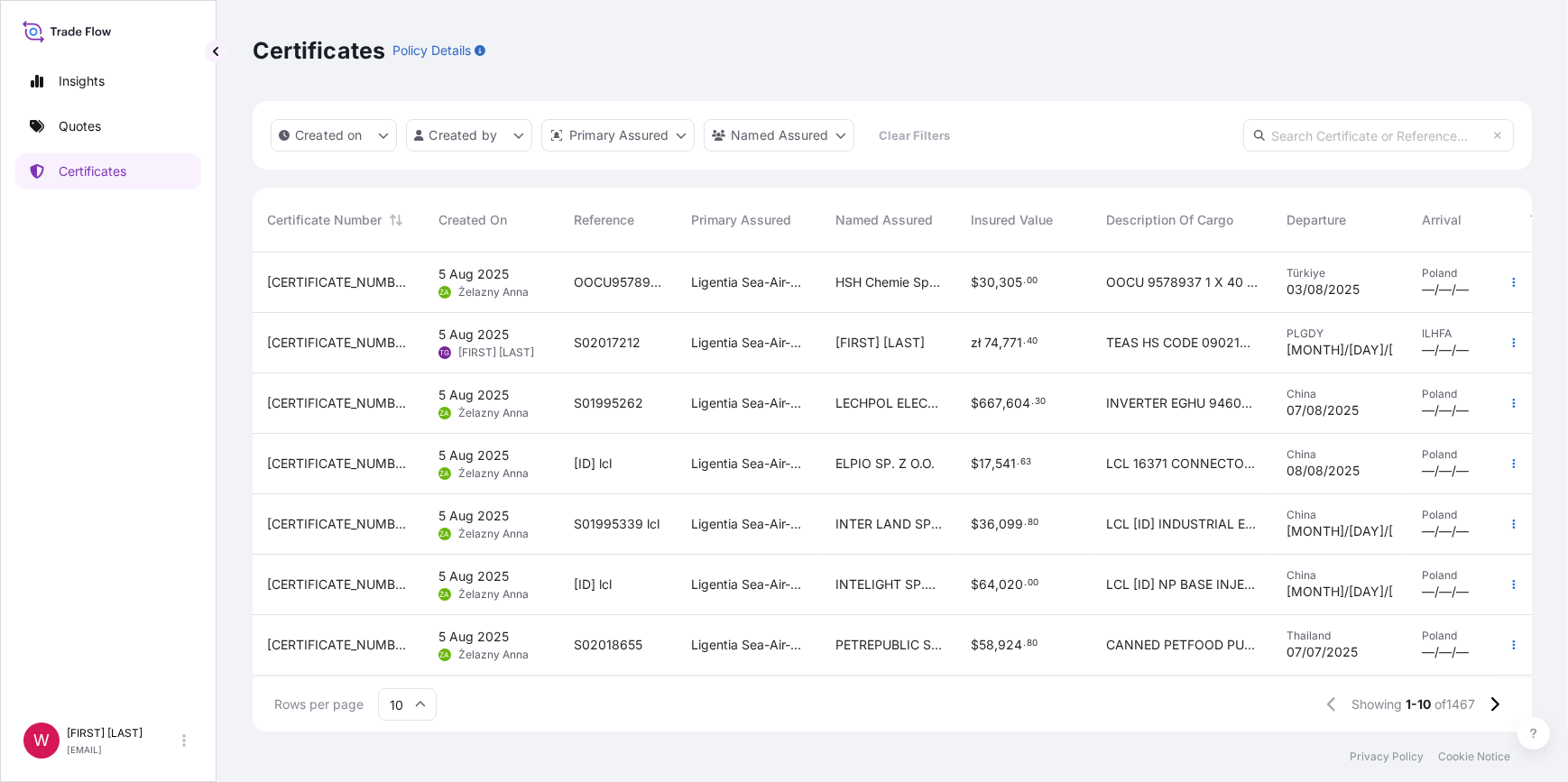 drag, startPoint x: 1337, startPoint y: 142, endPoint x: 1347, endPoint y: 147, distance: 11.18034 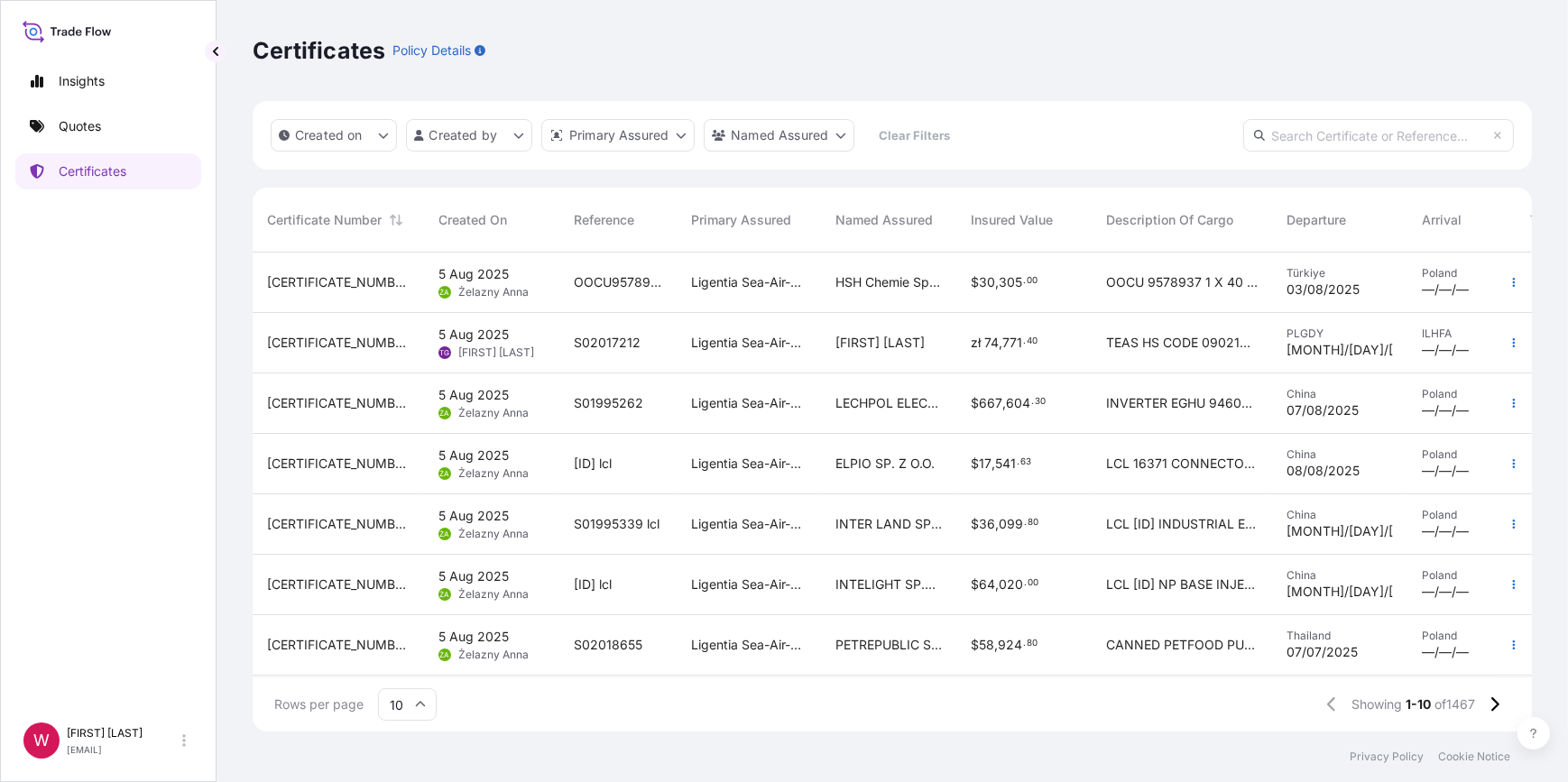 paste on "[ID] [ID]" 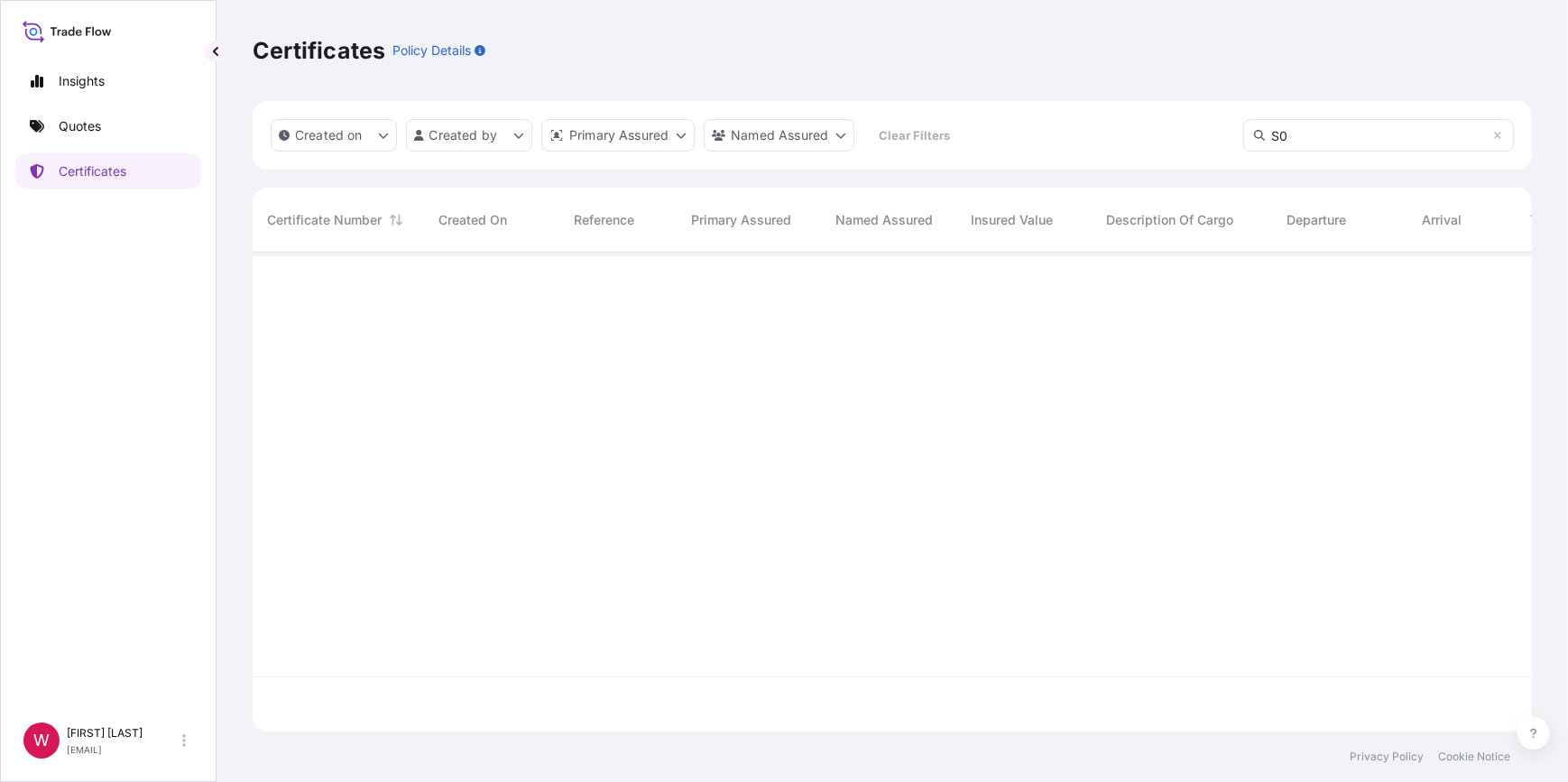 type on "S" 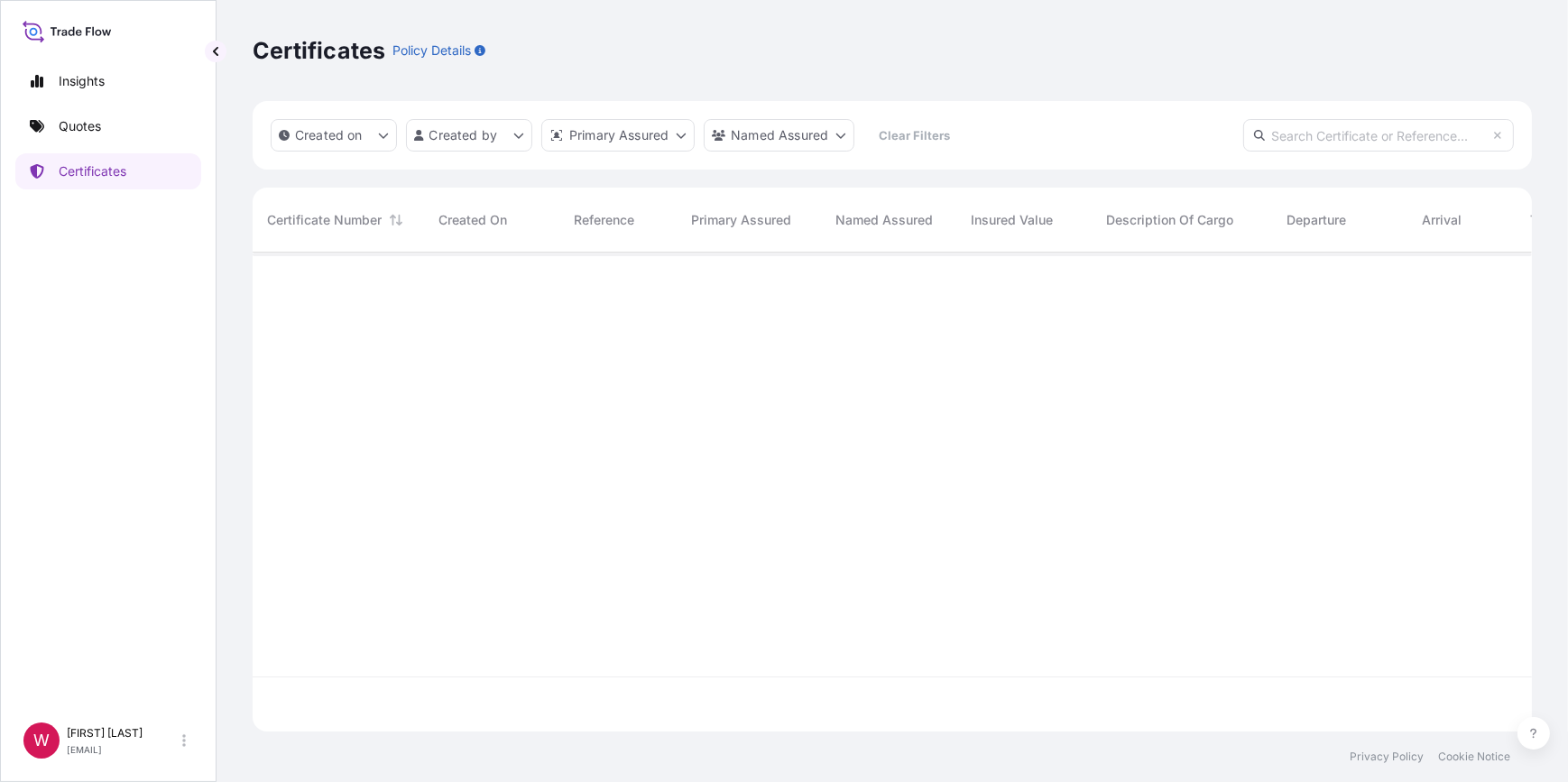 paste on "[ID] [ID]" 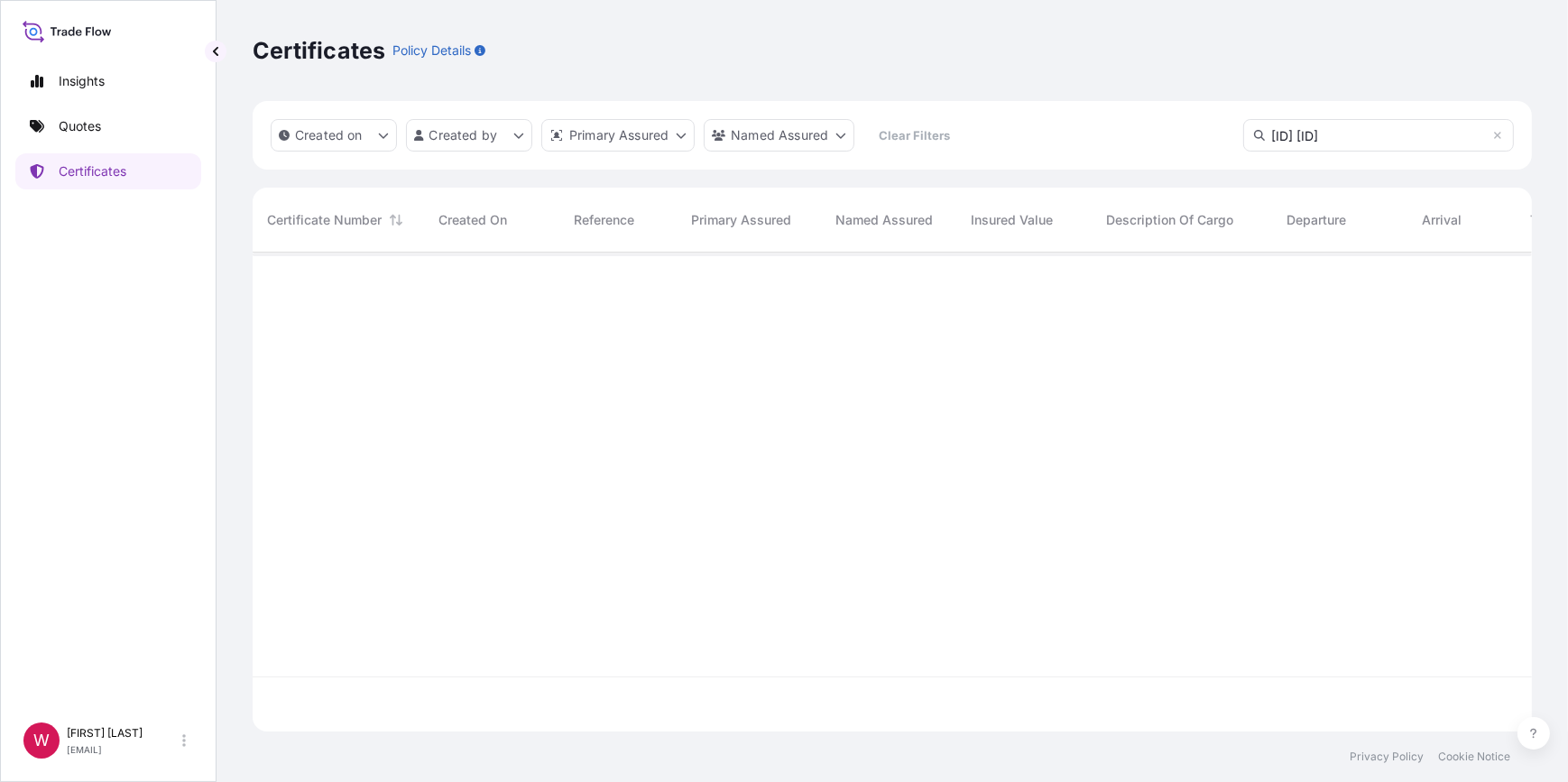 click on "[ID] [ID]" at bounding box center (1379, 135) 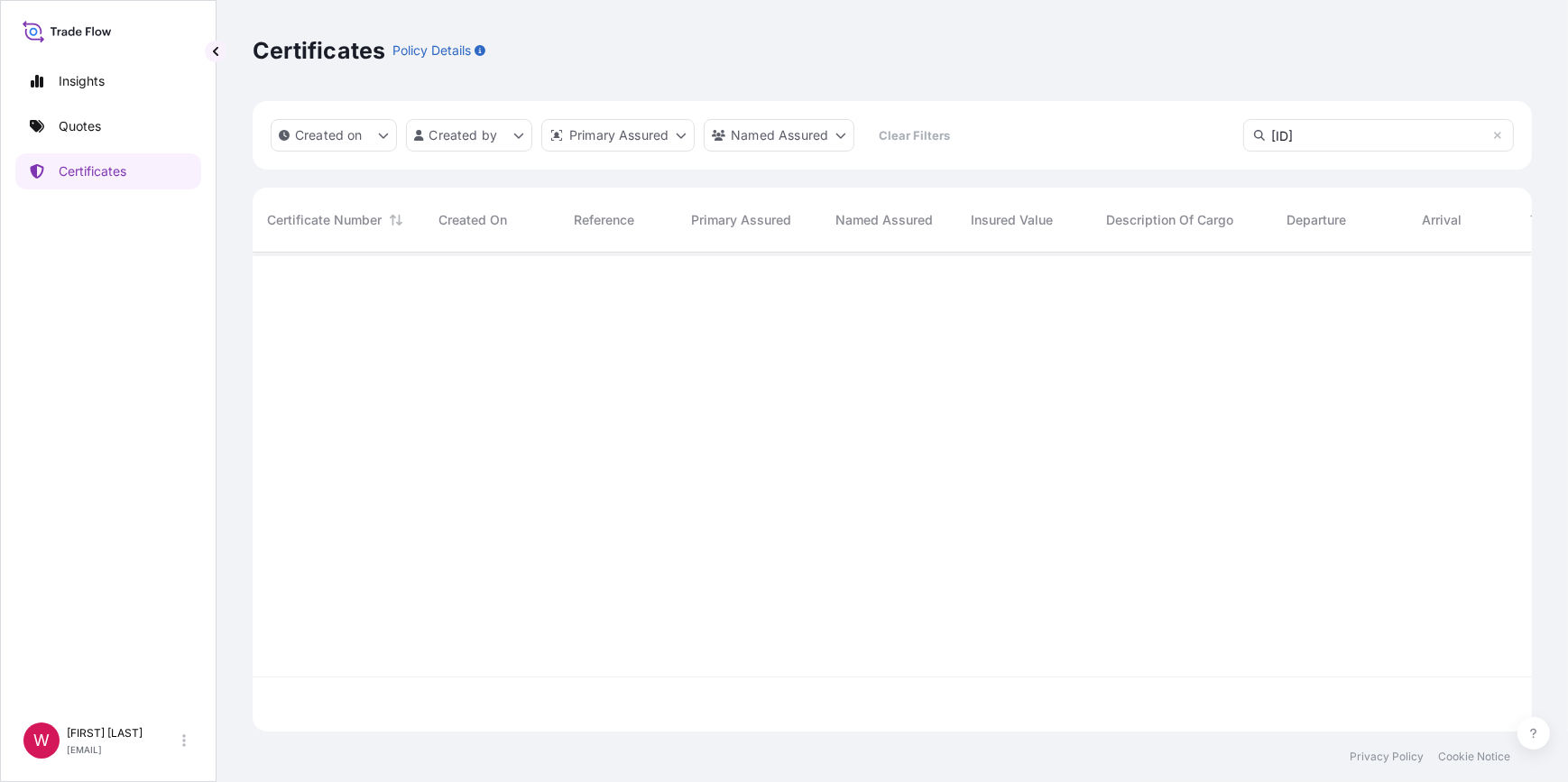 scroll, scrollTop: 12, scrollLeft: 13, axis: both 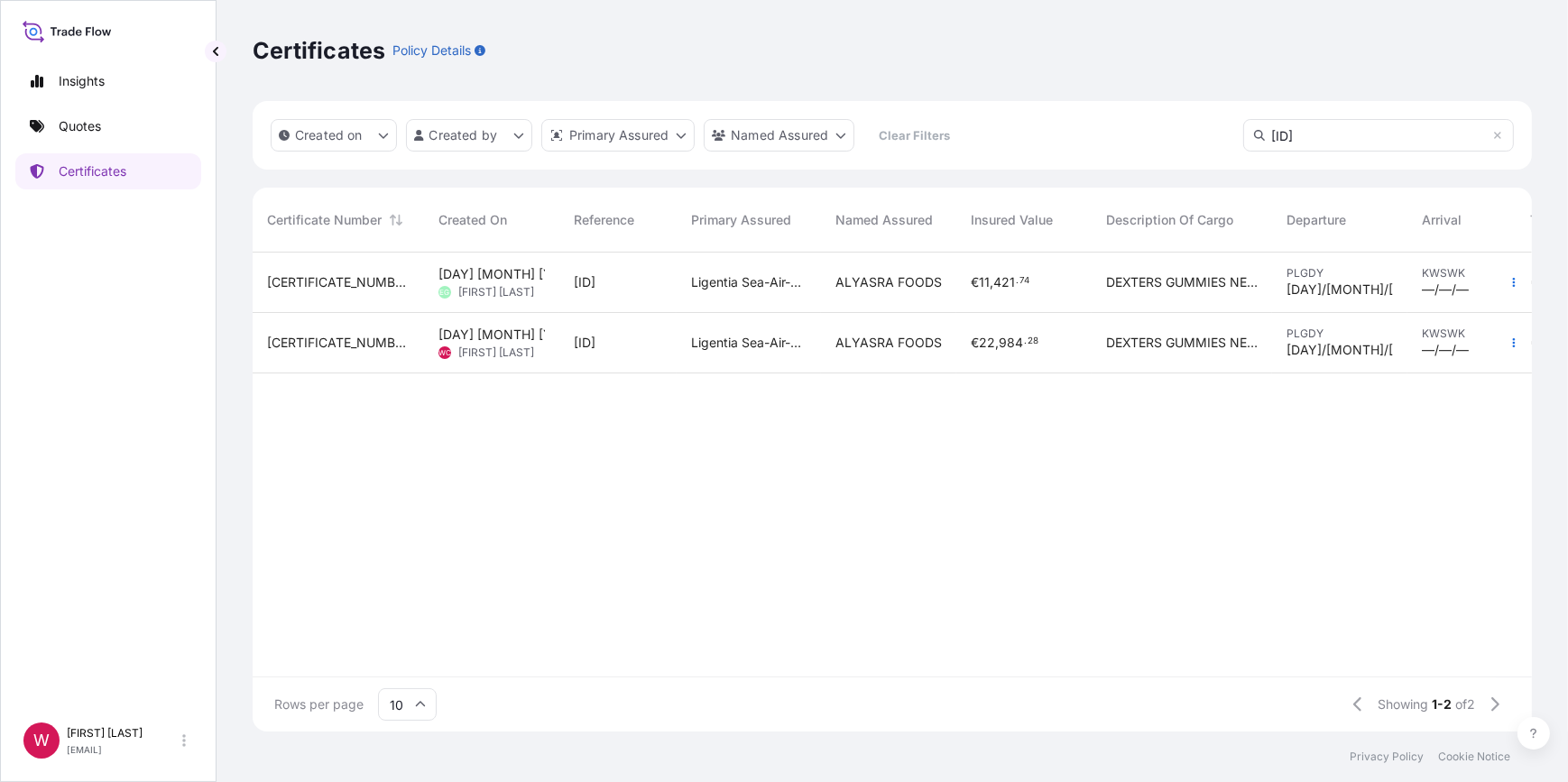 type on "[ID]" 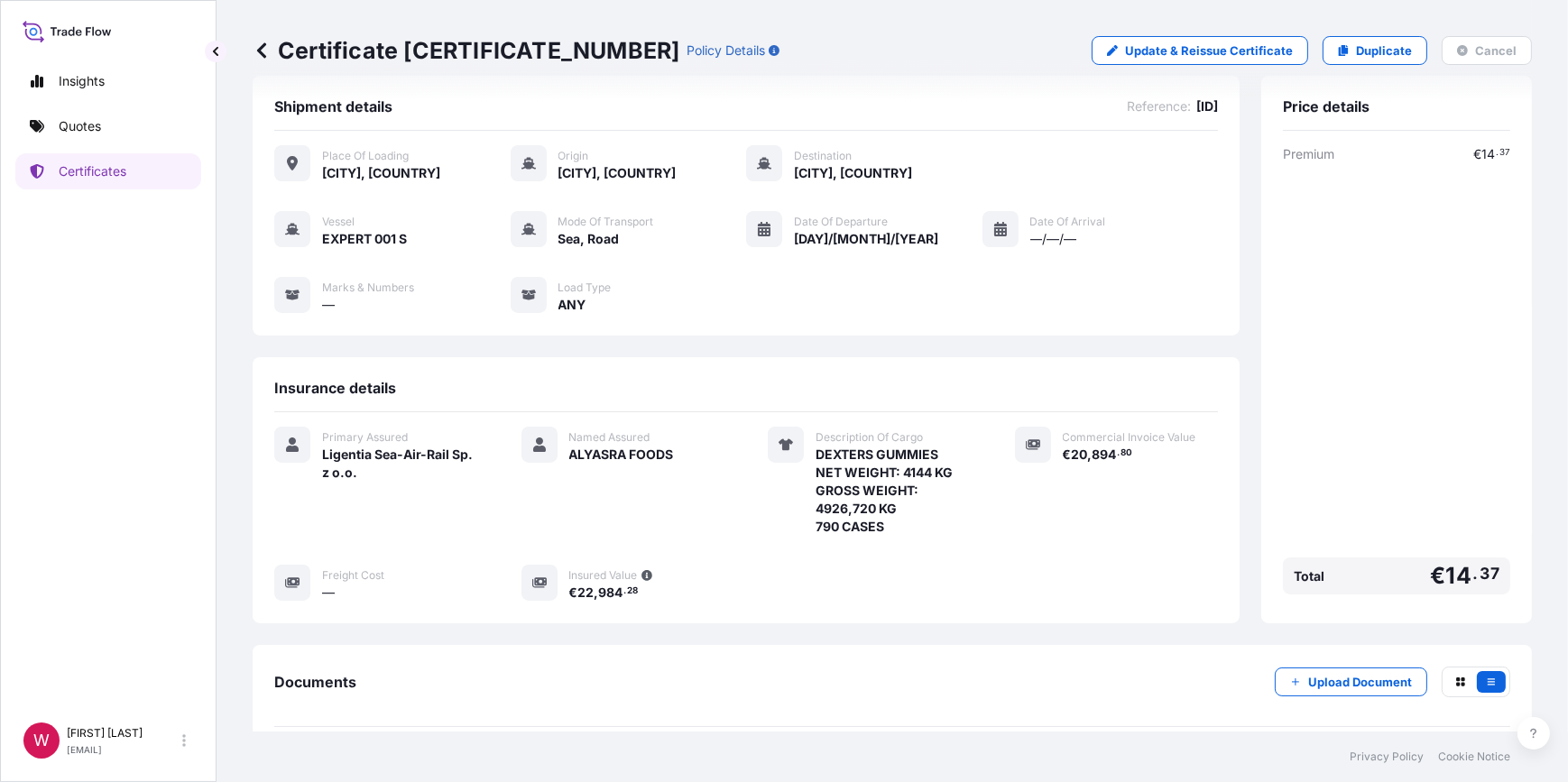 scroll, scrollTop: 0, scrollLeft: 0, axis: both 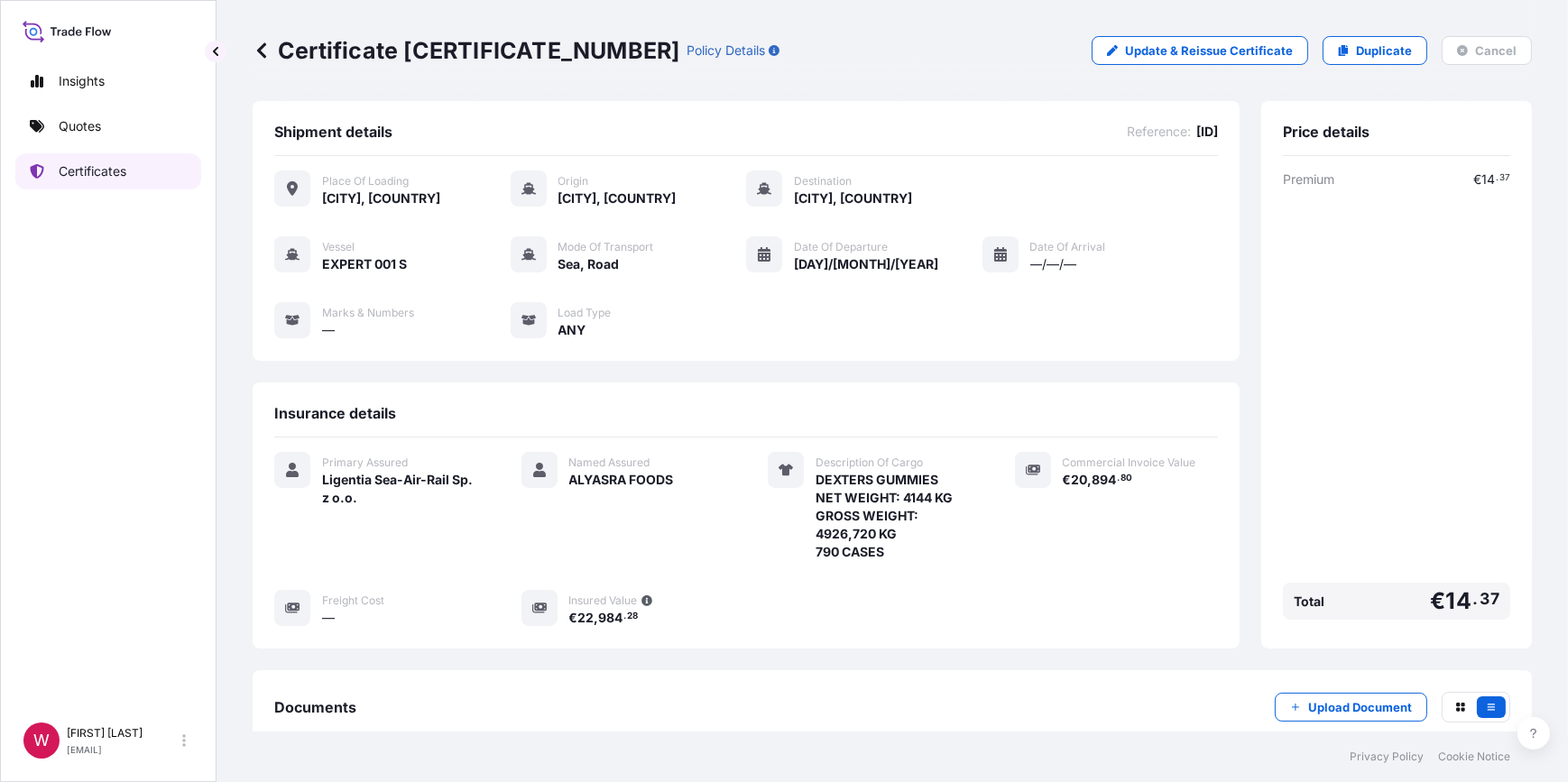 click on "Certificates" at bounding box center [108, 171] 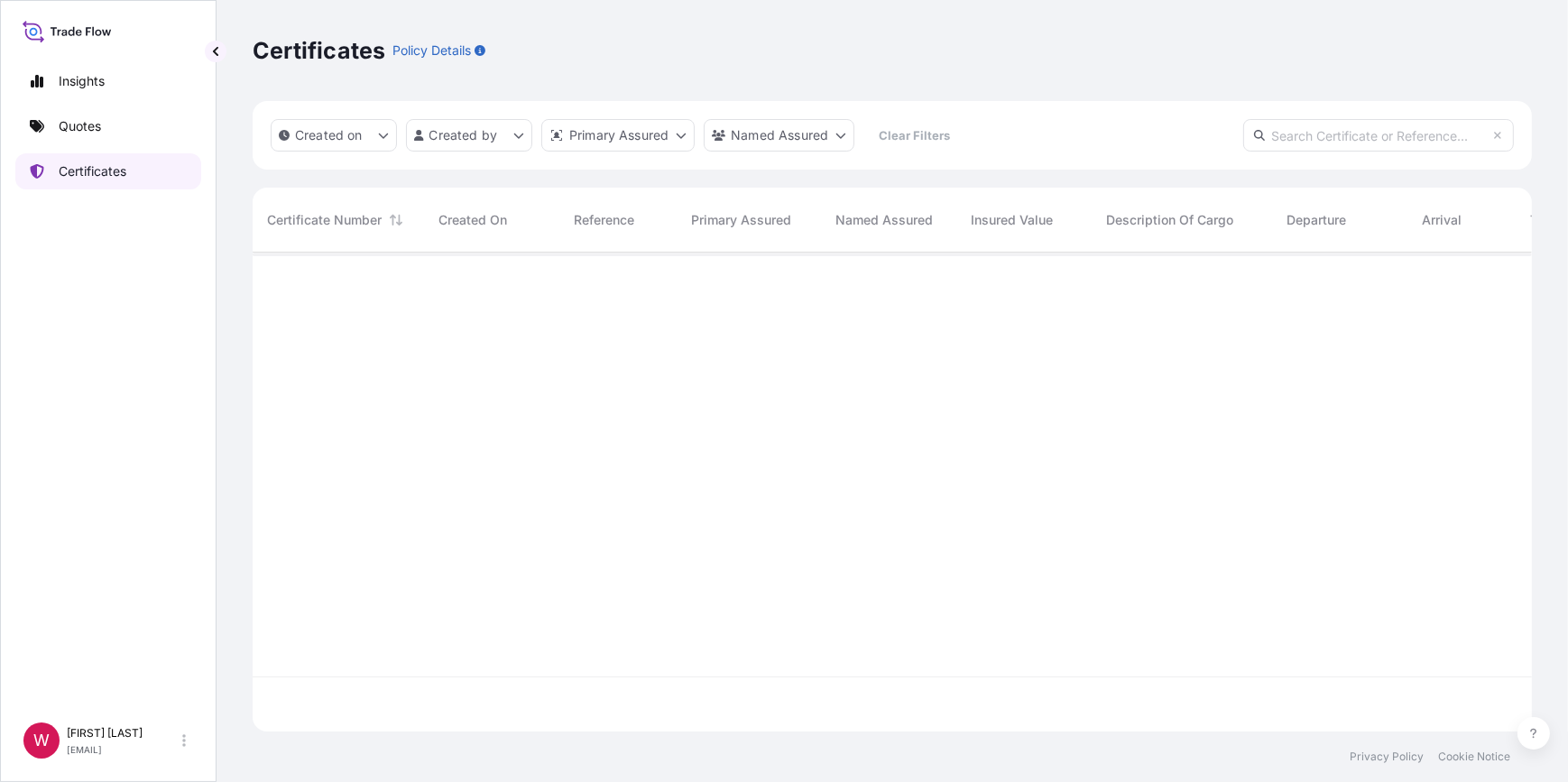 scroll, scrollTop: 12, scrollLeft: 13, axis: both 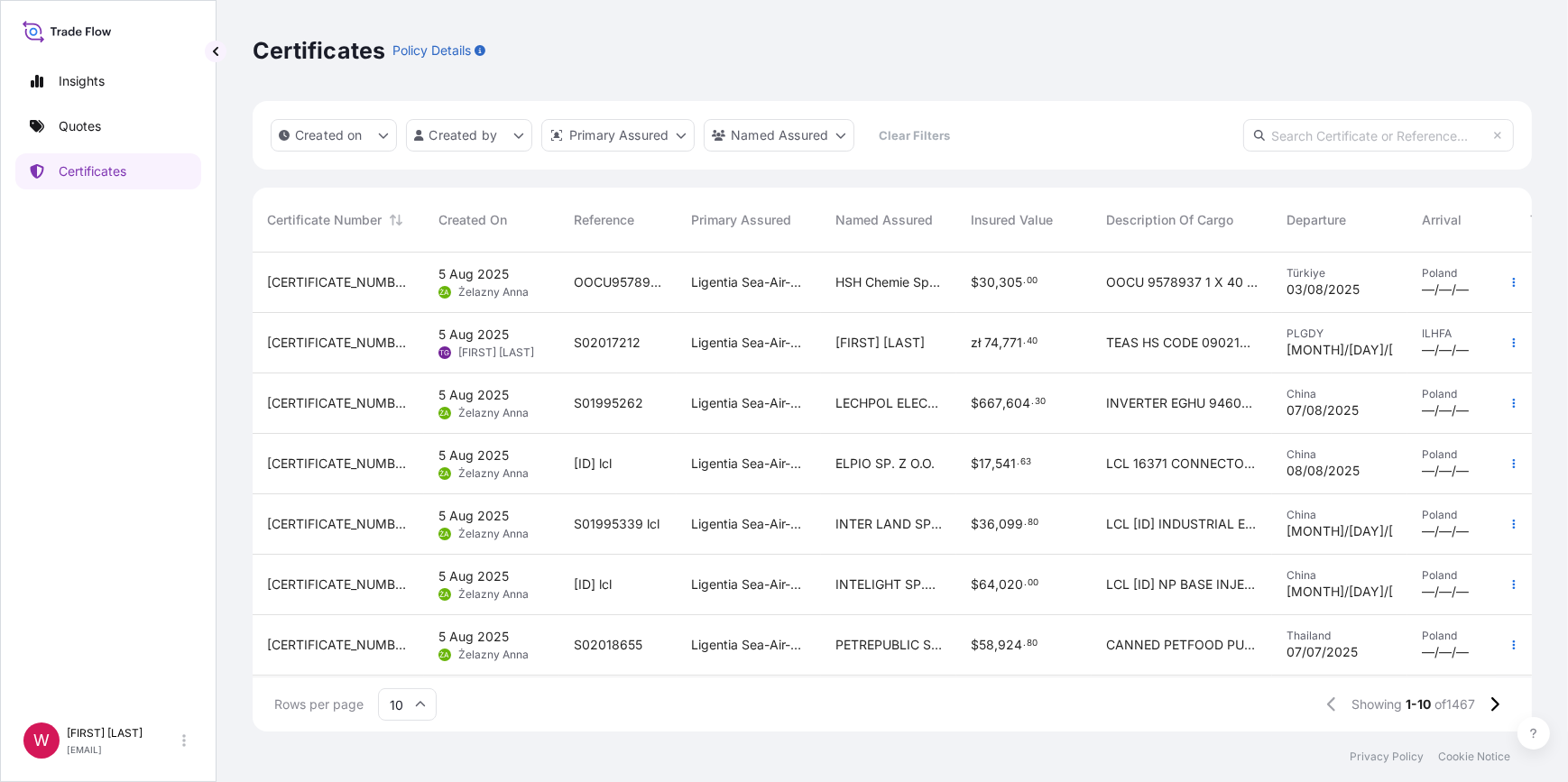 click at bounding box center (1379, 135) 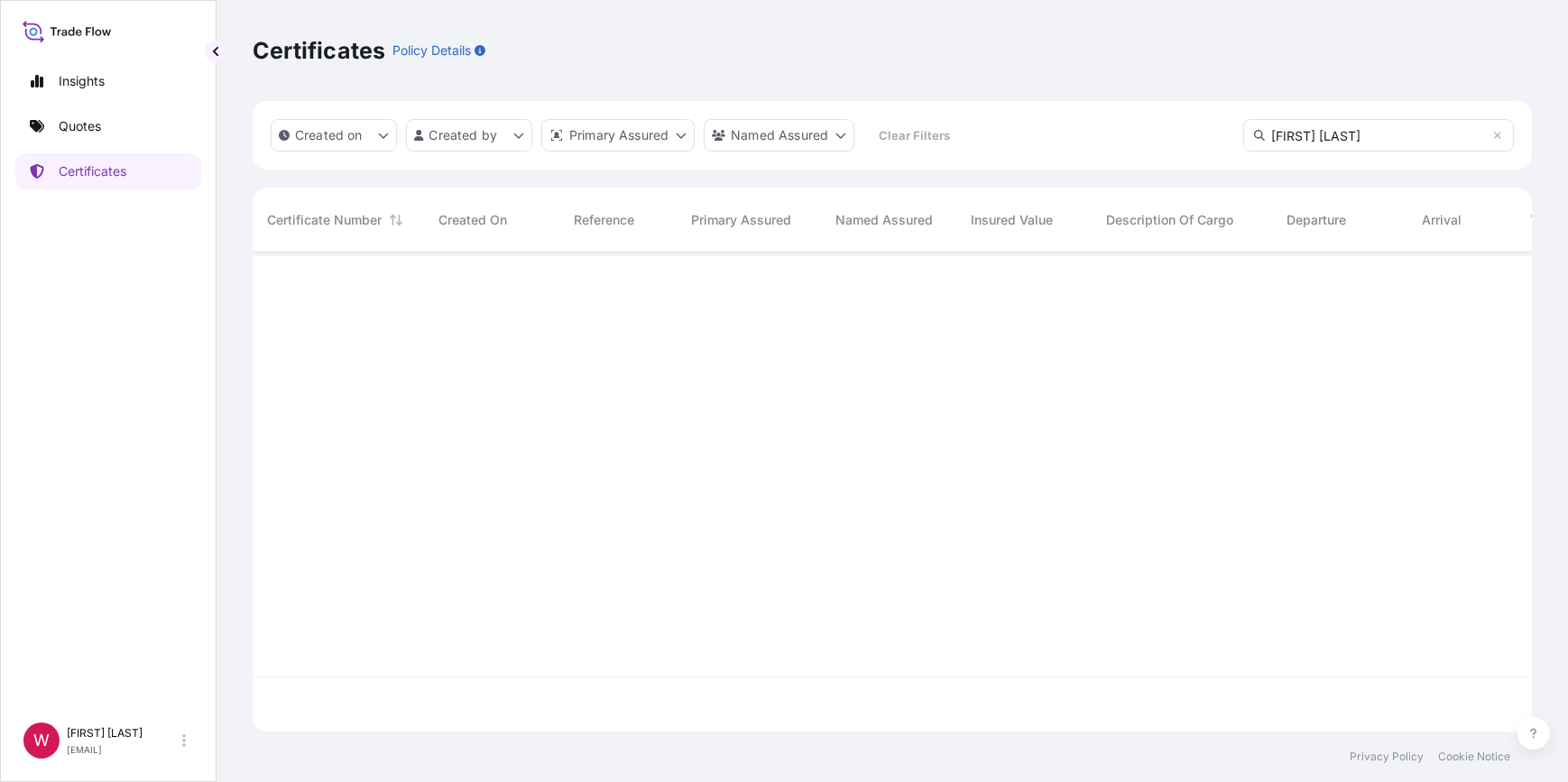 drag, startPoint x: 1344, startPoint y: 138, endPoint x: 1212, endPoint y: 137, distance: 132.0038 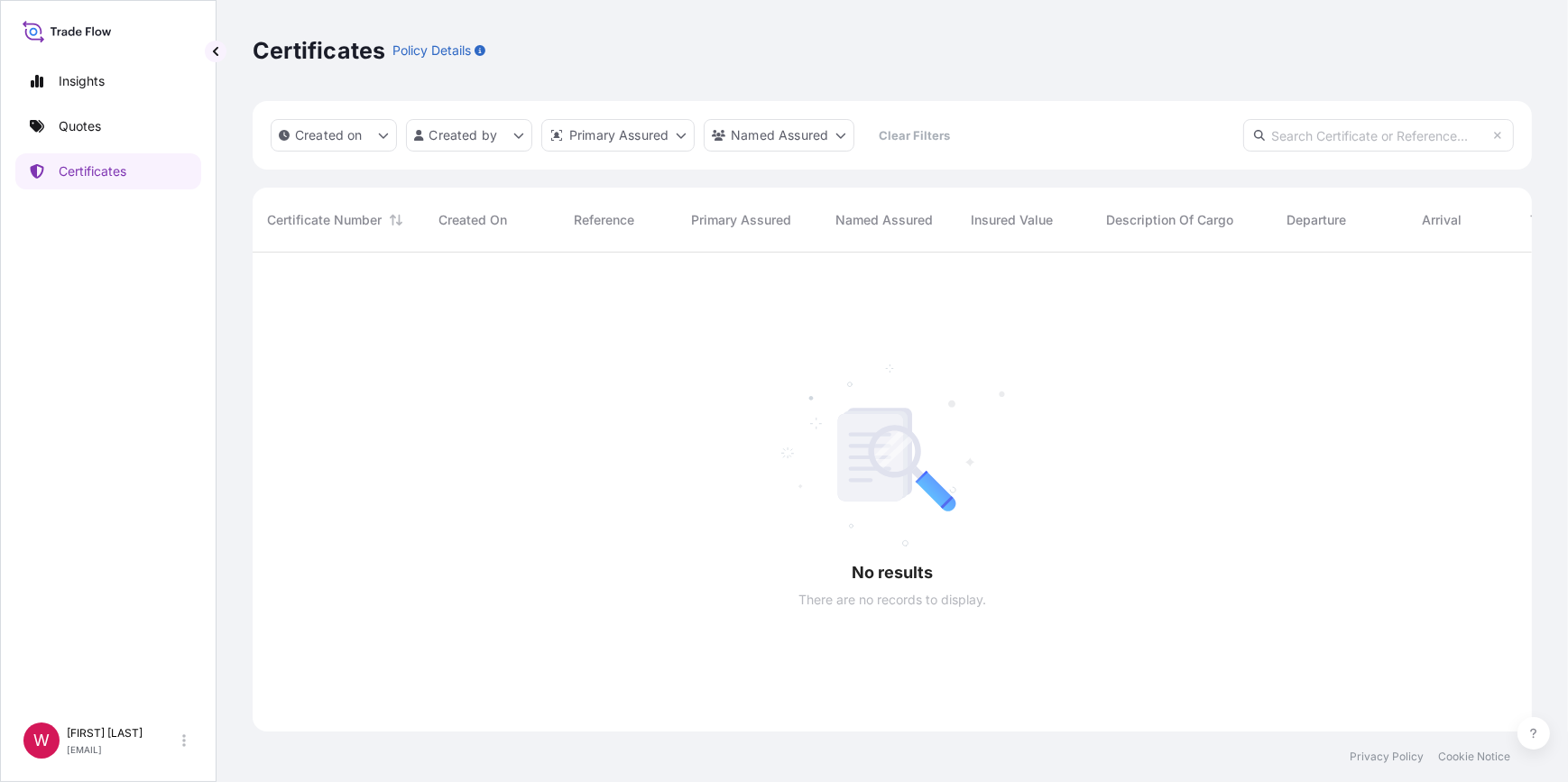 scroll, scrollTop: 476, scrollLeft: 1267, axis: both 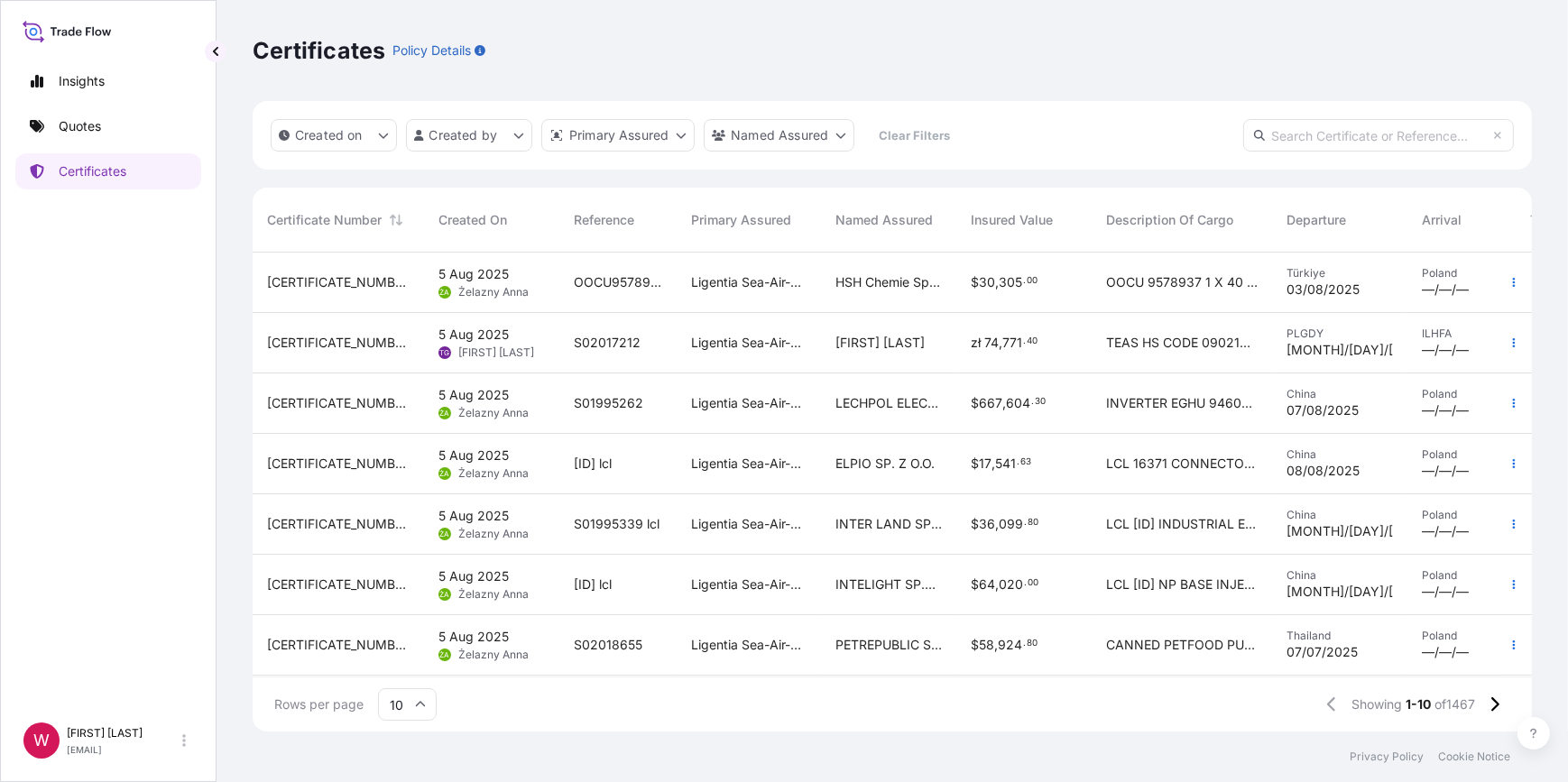 click at bounding box center [1379, 135] 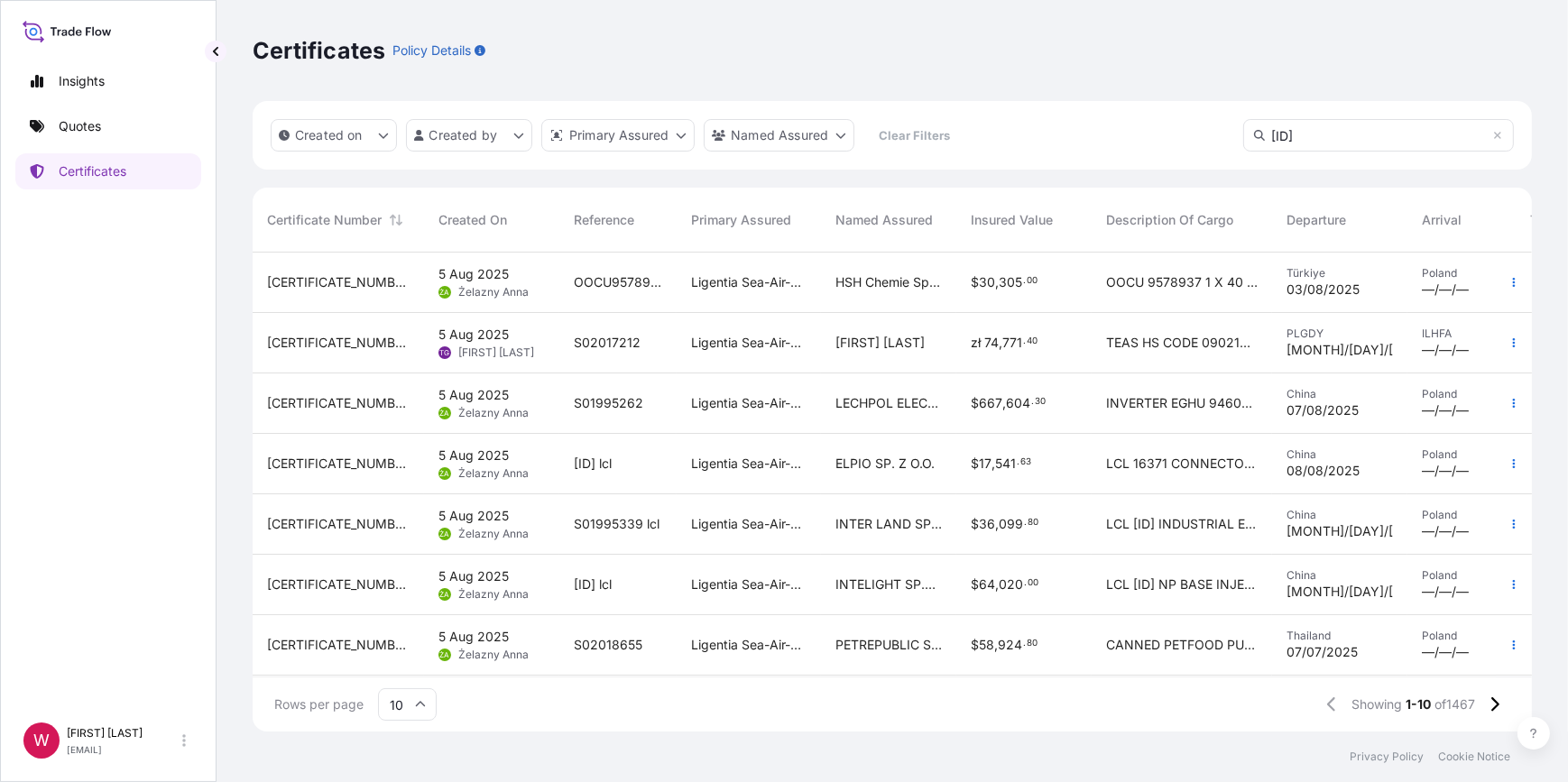 type on "[ID]" 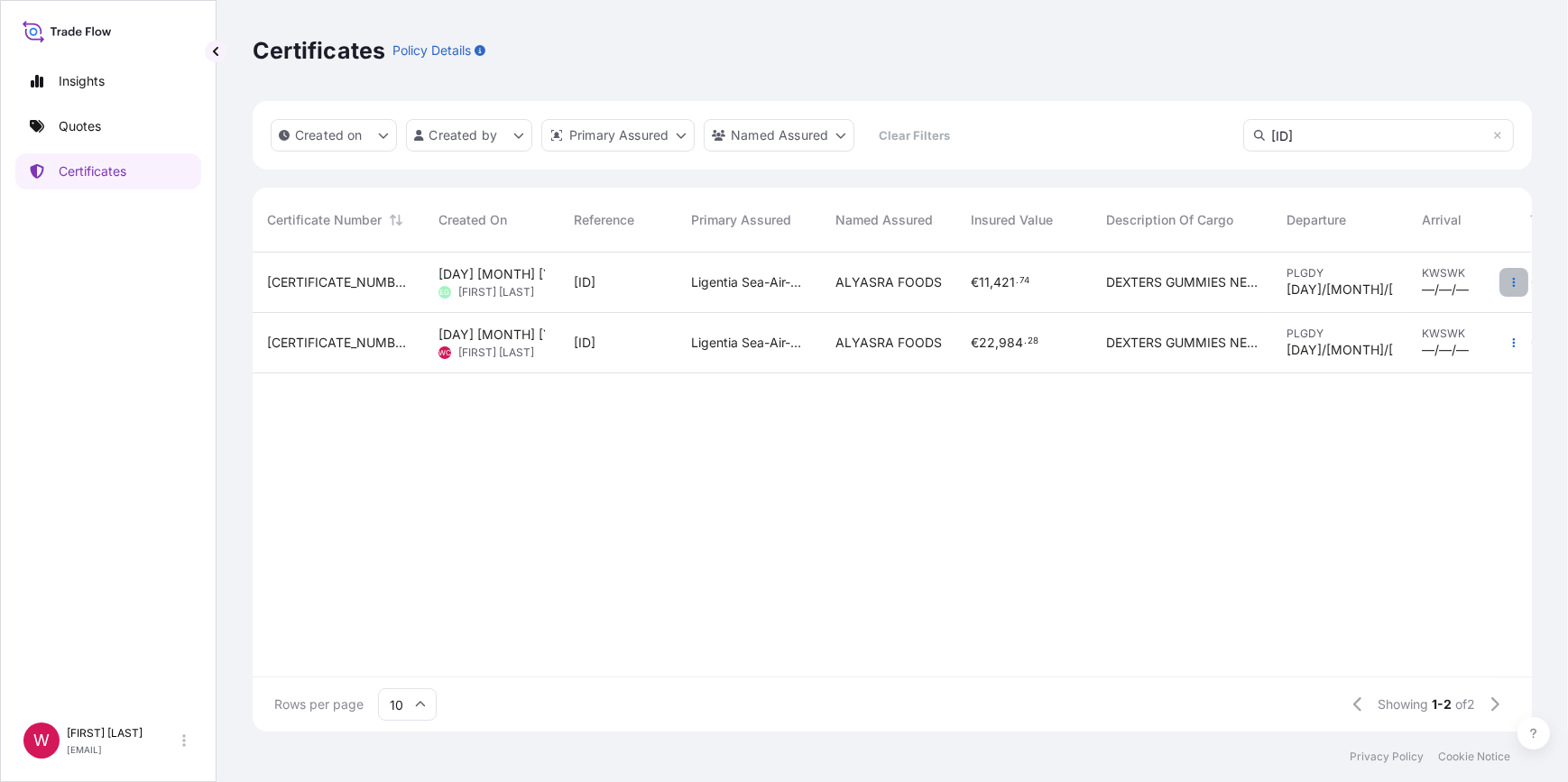 click at bounding box center (1514, 282) 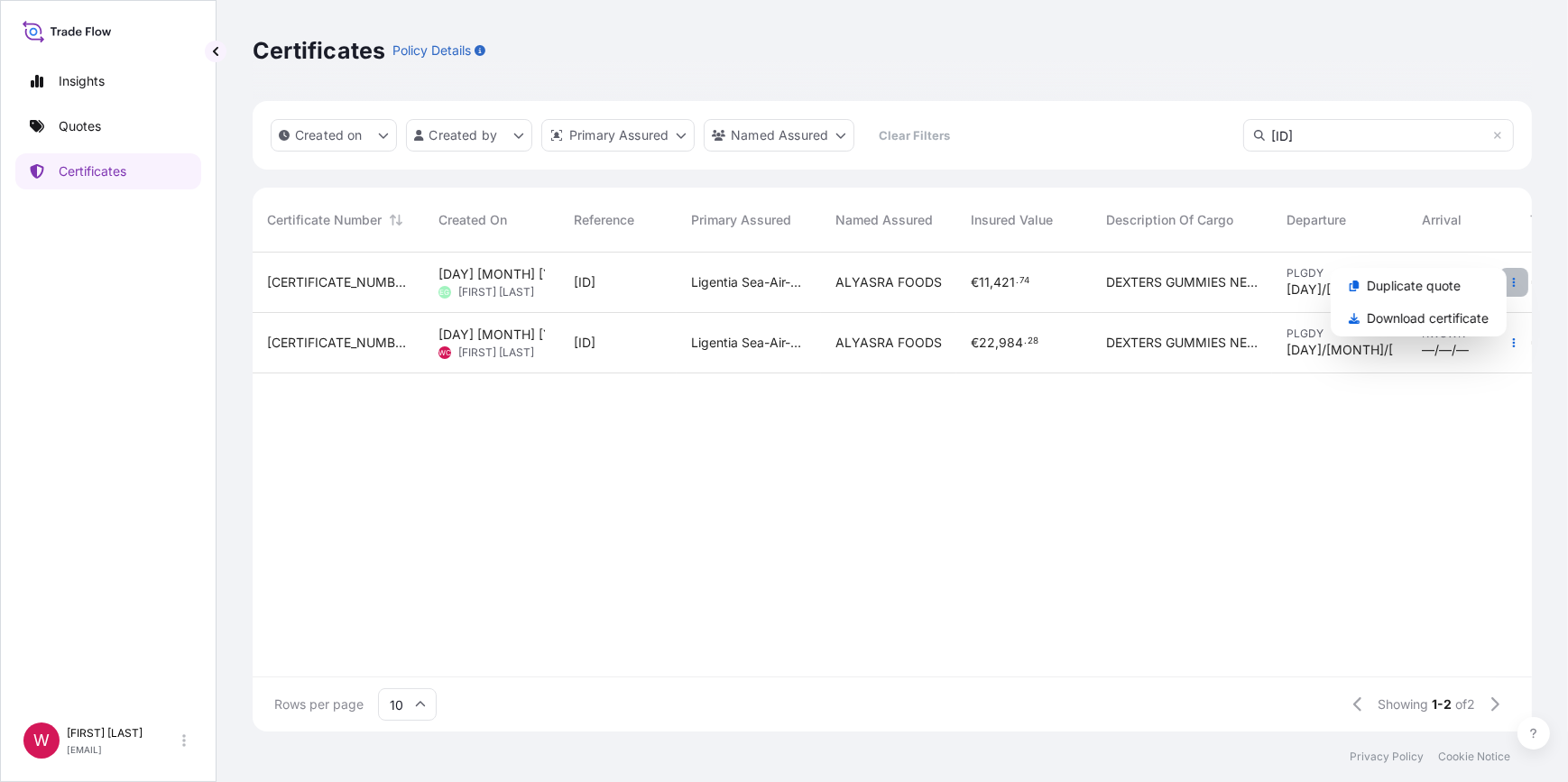 click at bounding box center [1514, 282] 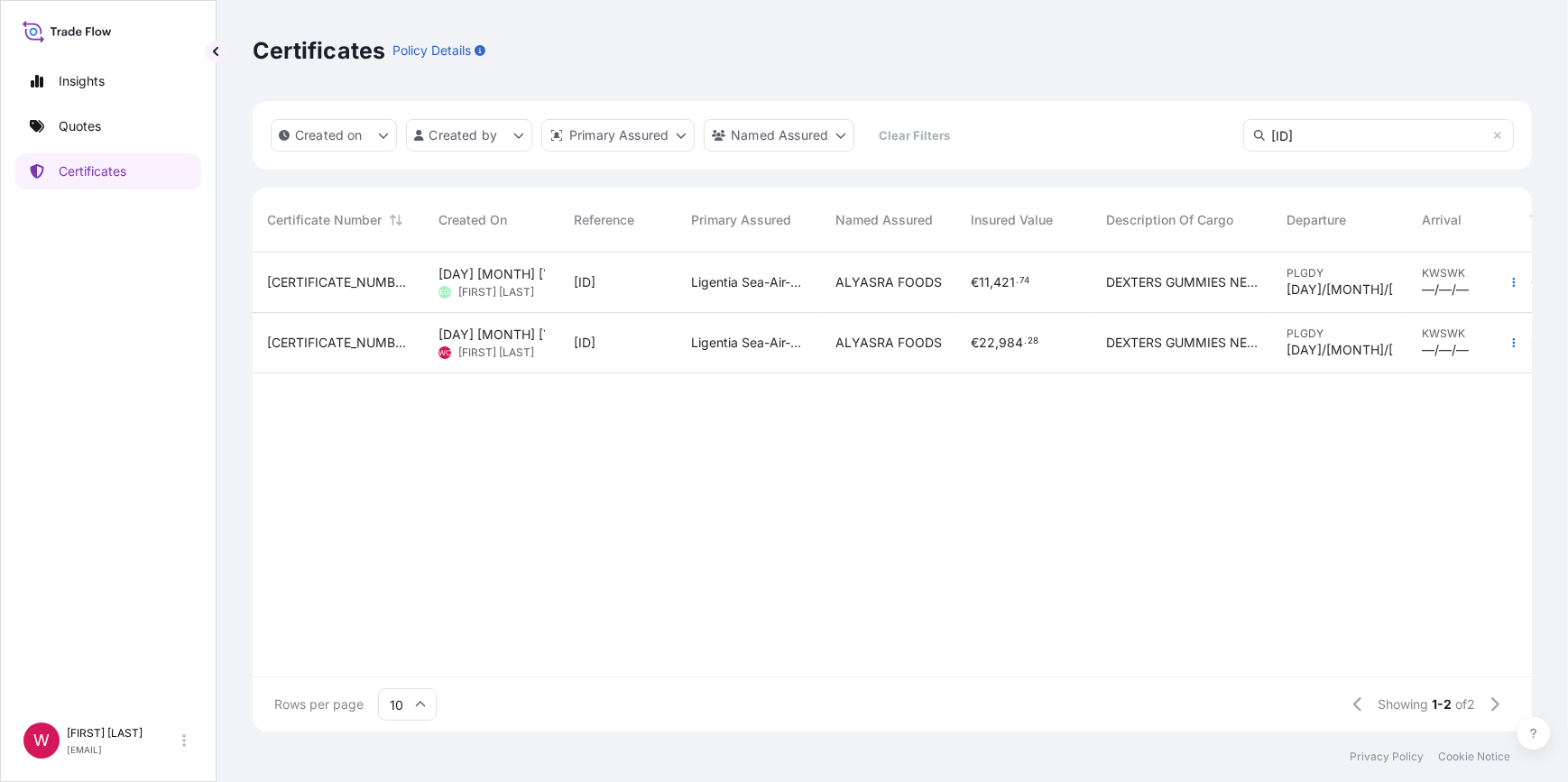 click on "[DAY] [MONTH] [YEAR]" at bounding box center [510, 274] 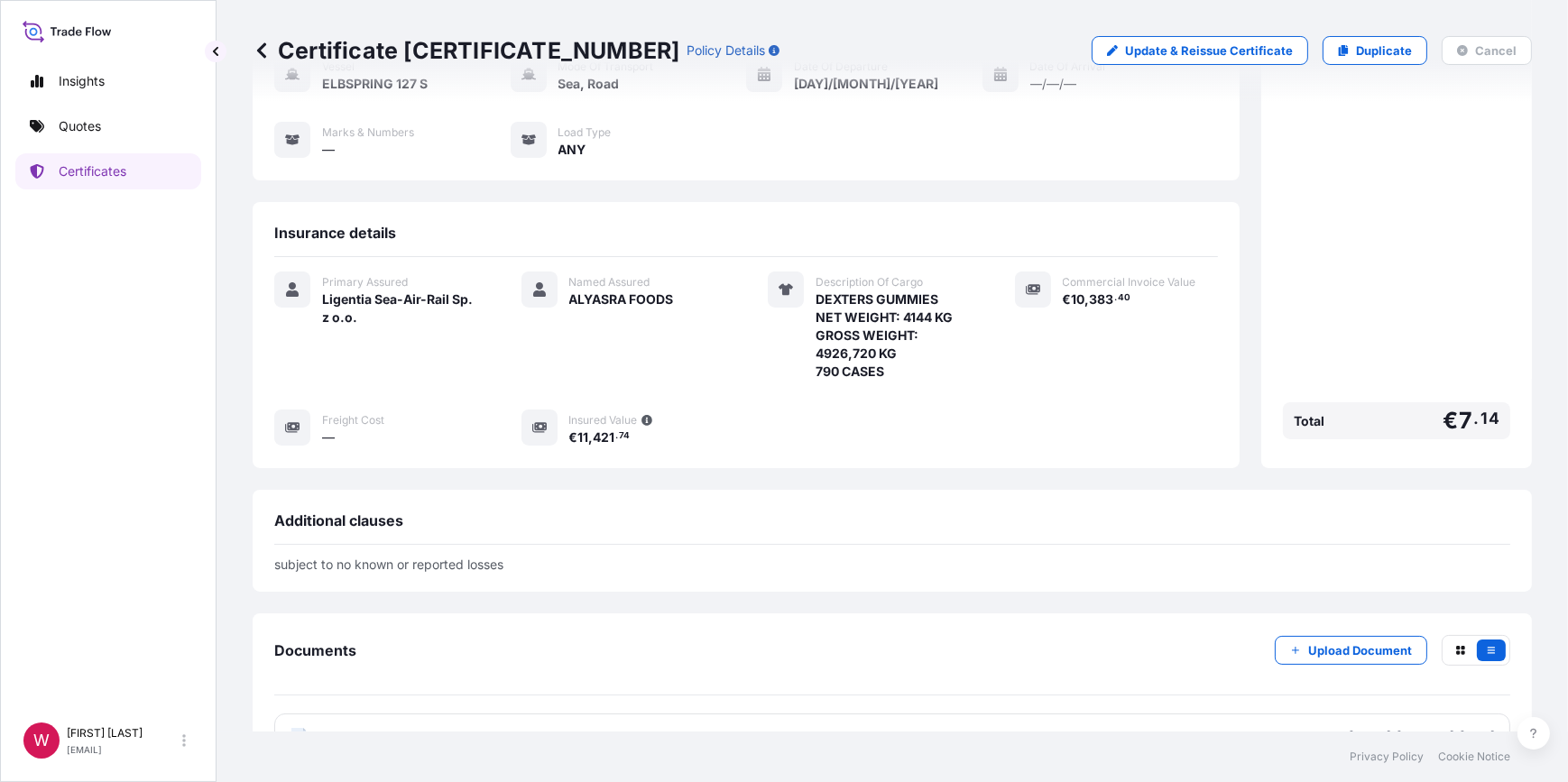 scroll, scrollTop: 190, scrollLeft: 0, axis: vertical 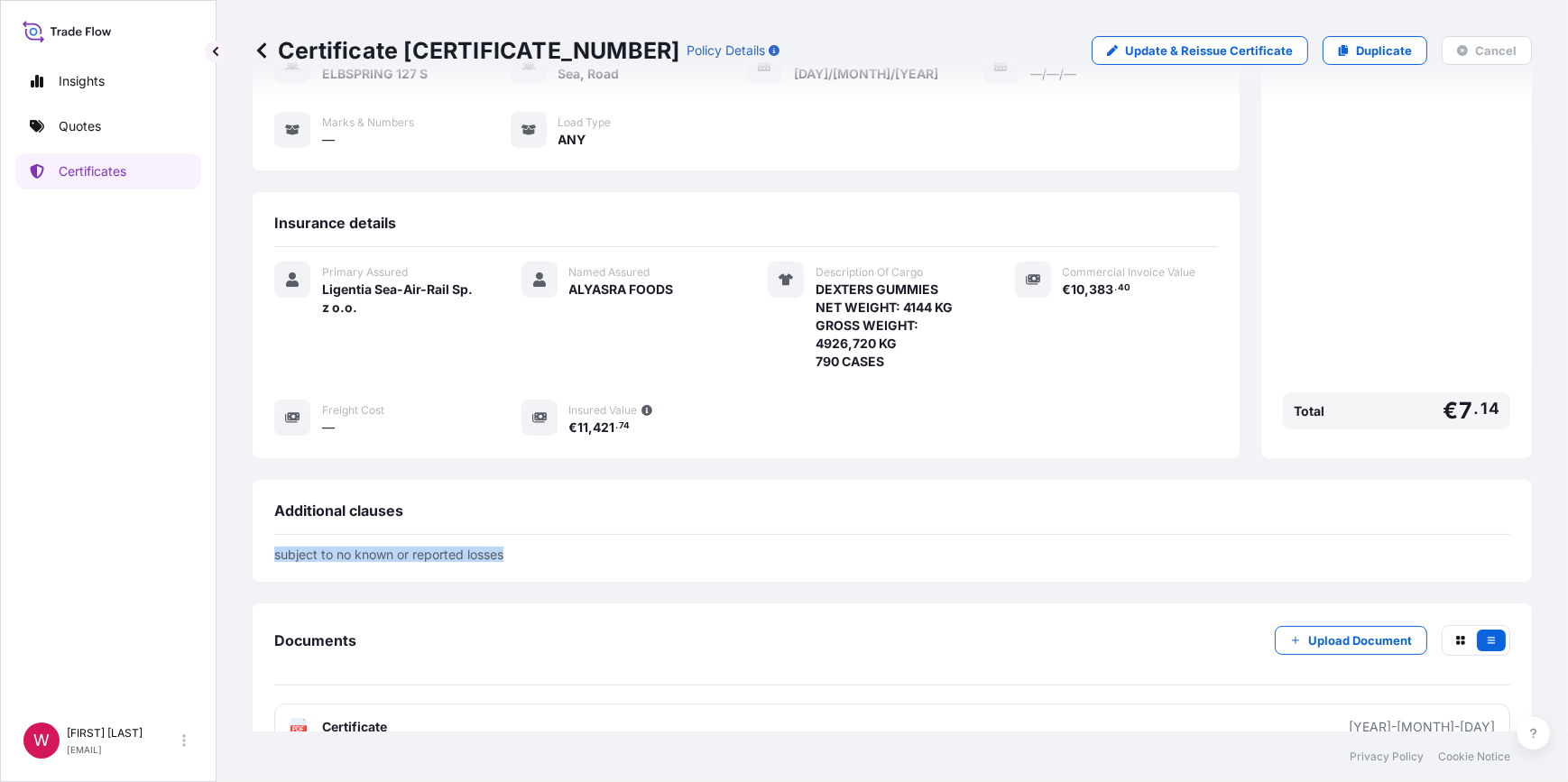 drag, startPoint x: 521, startPoint y: 560, endPoint x: 250, endPoint y: 564, distance: 271.02952 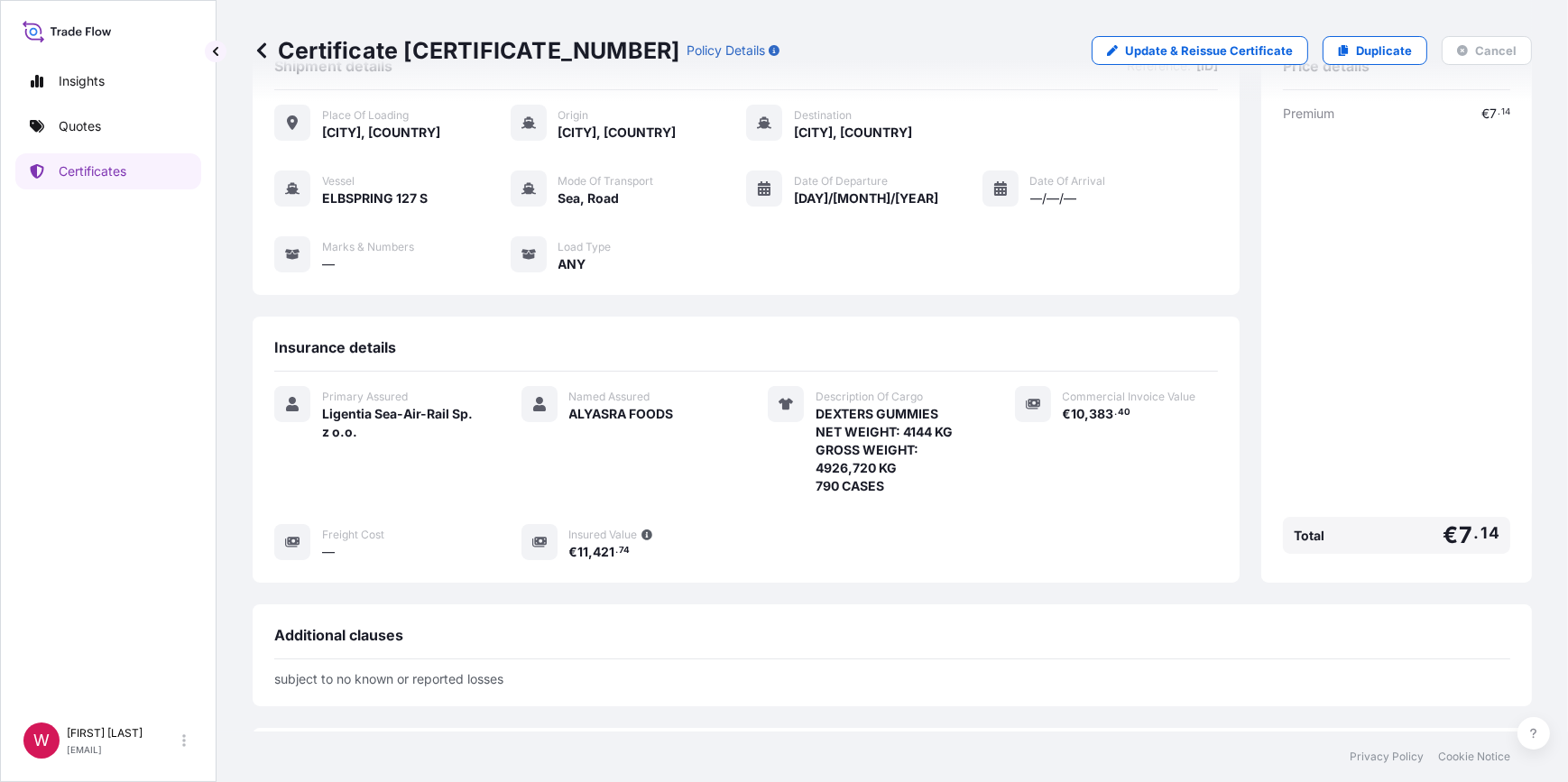 scroll, scrollTop: 81, scrollLeft: 0, axis: vertical 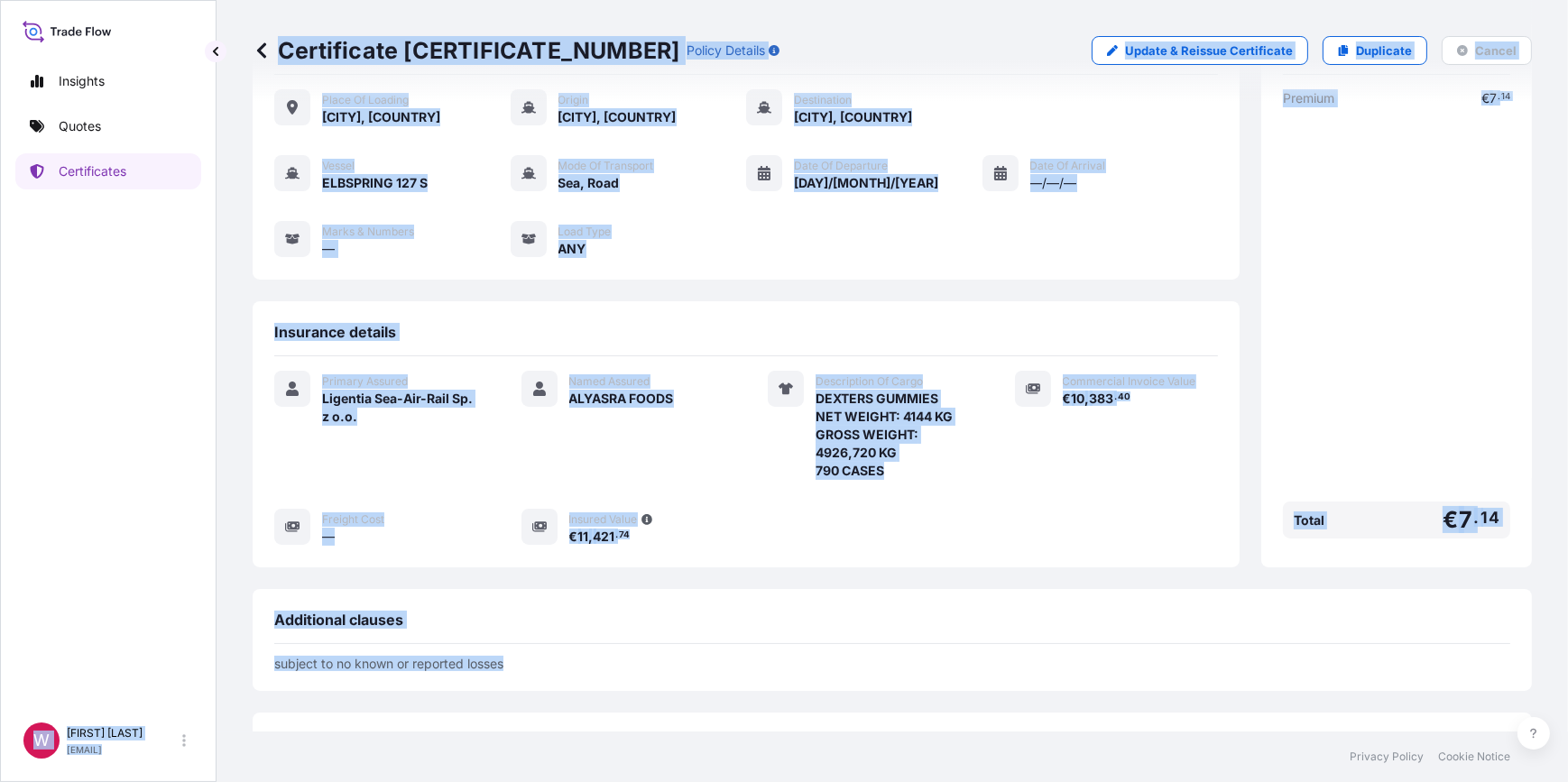 drag, startPoint x: 554, startPoint y: 666, endPoint x: 143, endPoint y: 671, distance: 411.03041 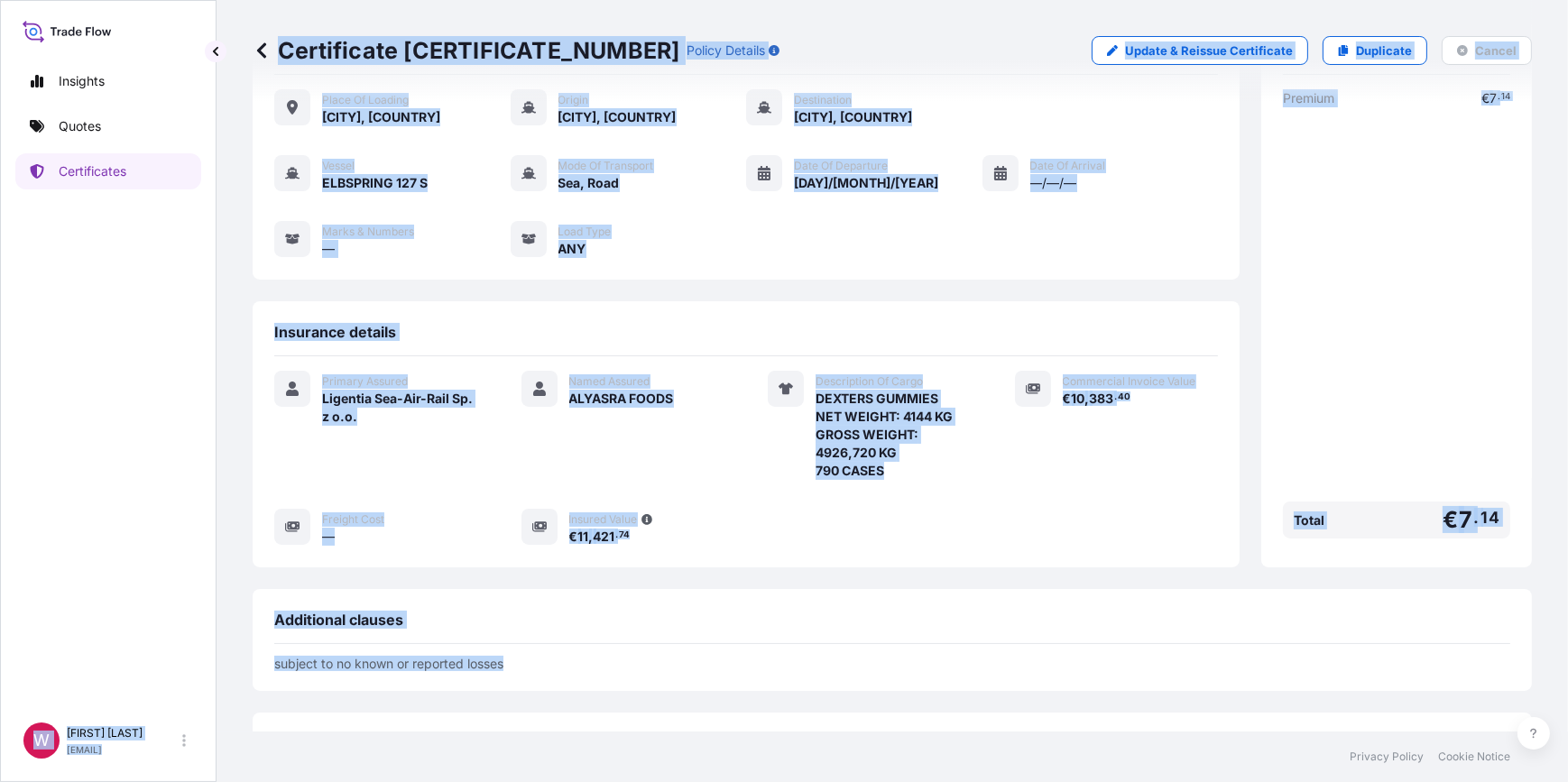 click on "subject to no known or reported losses" at bounding box center [892, 664] 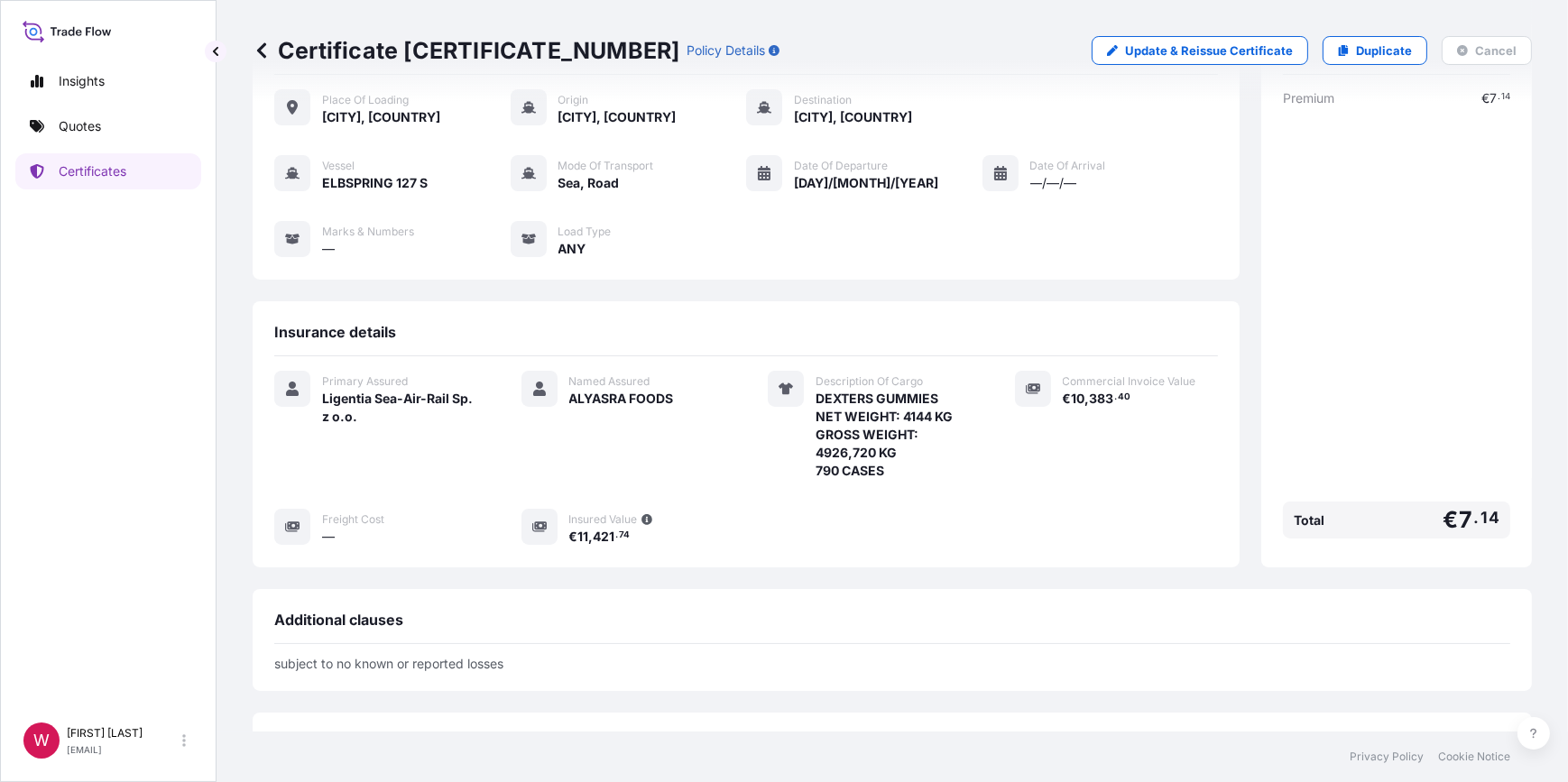 click on "Additional clauses subject to no known or reported losses" at bounding box center [892, 639] 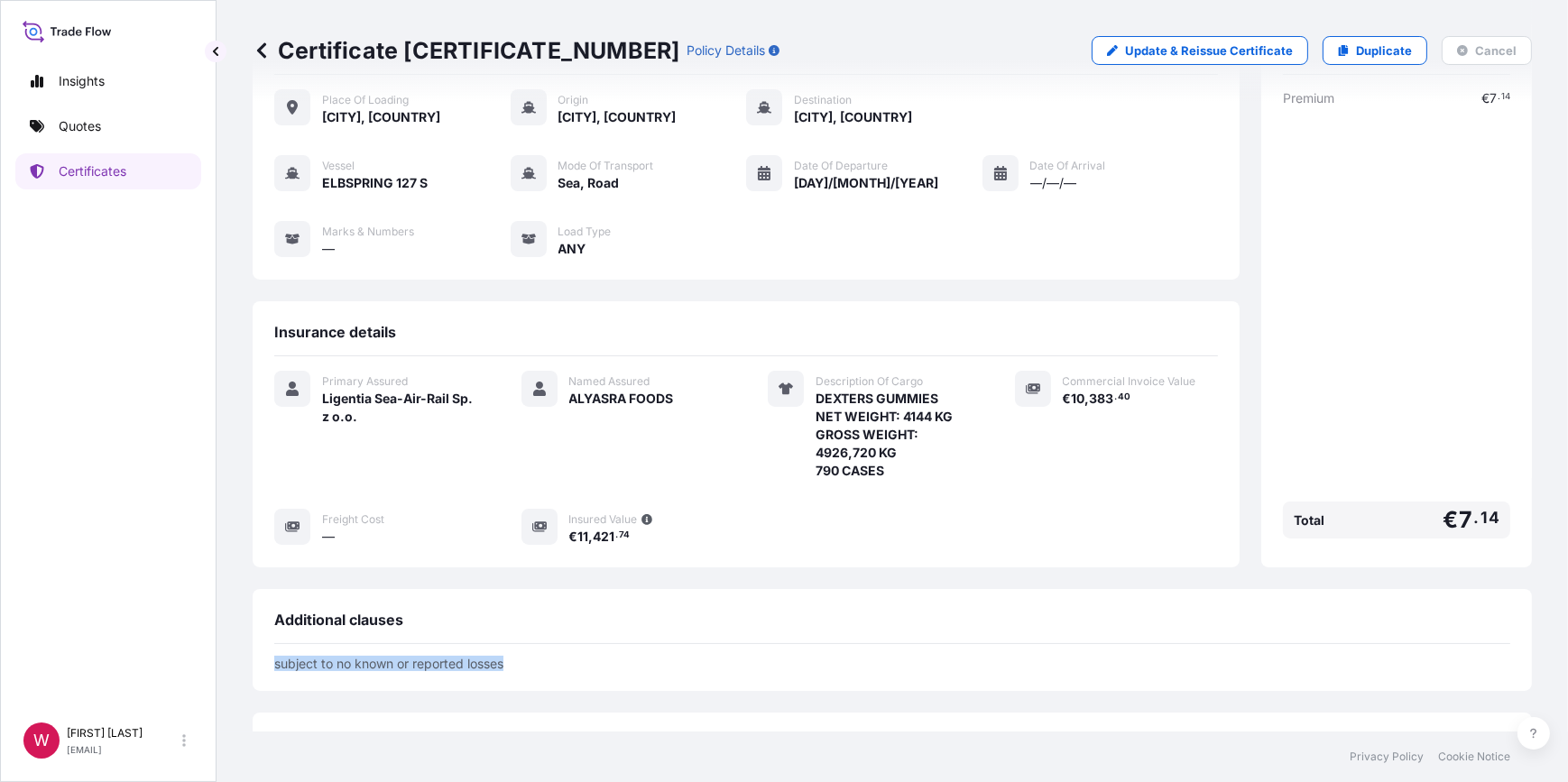 drag, startPoint x: 523, startPoint y: 676, endPoint x: 272, endPoint y: 676, distance: 251 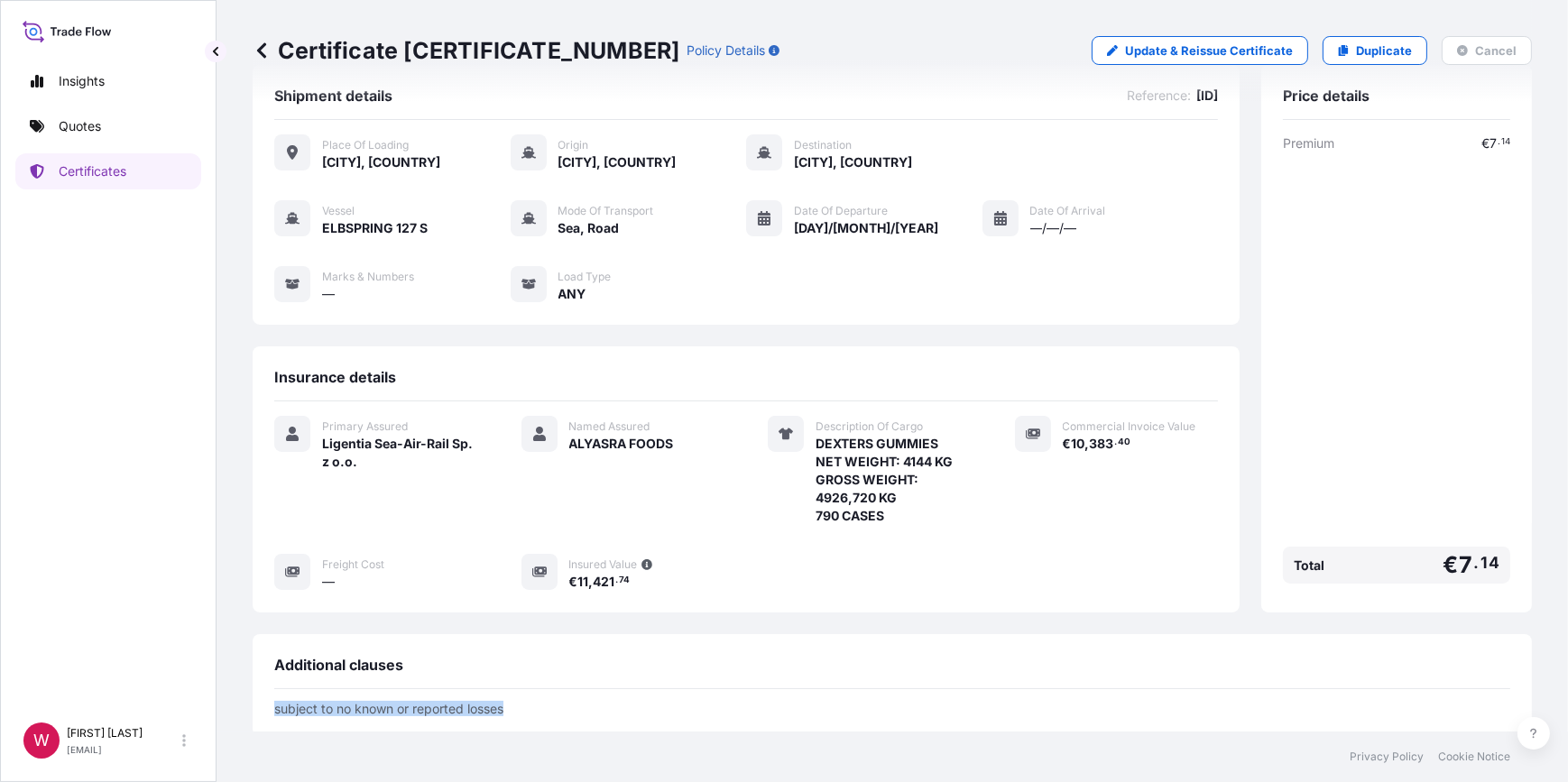 scroll, scrollTop: 0, scrollLeft: 0, axis: both 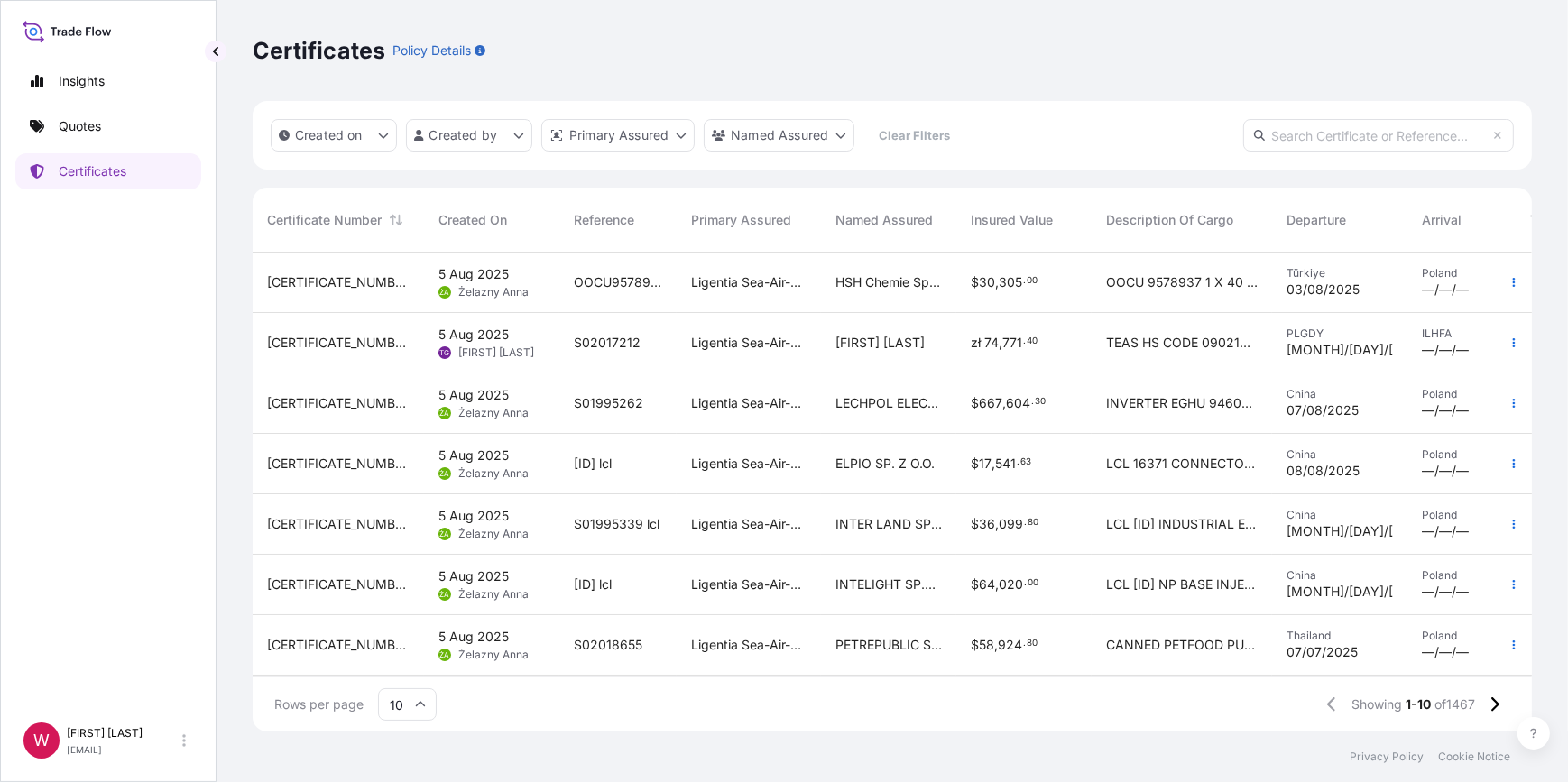 click at bounding box center [1379, 135] 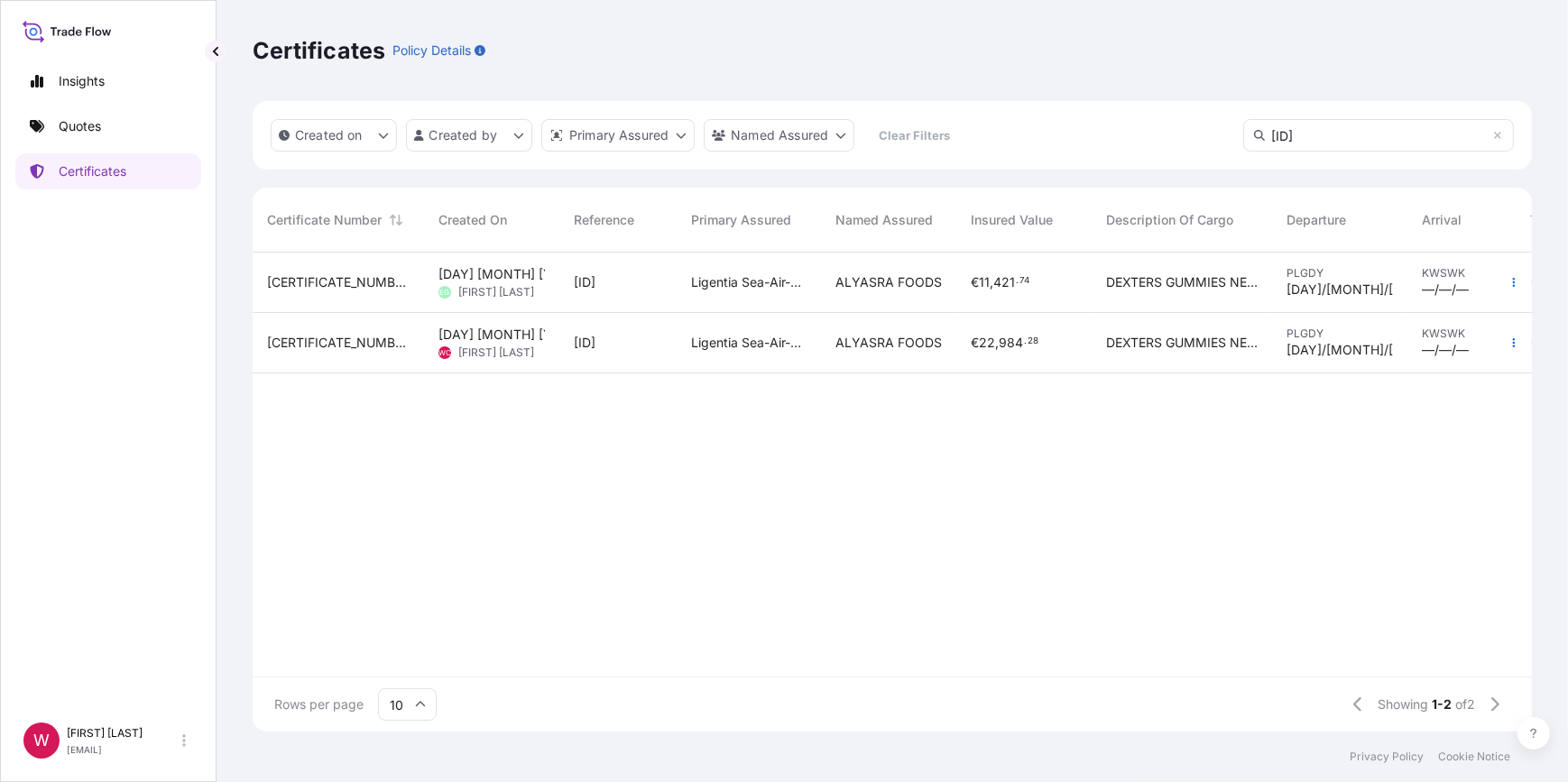 click on "[CERTIFICATE_NUMBER]" at bounding box center (338, 343) 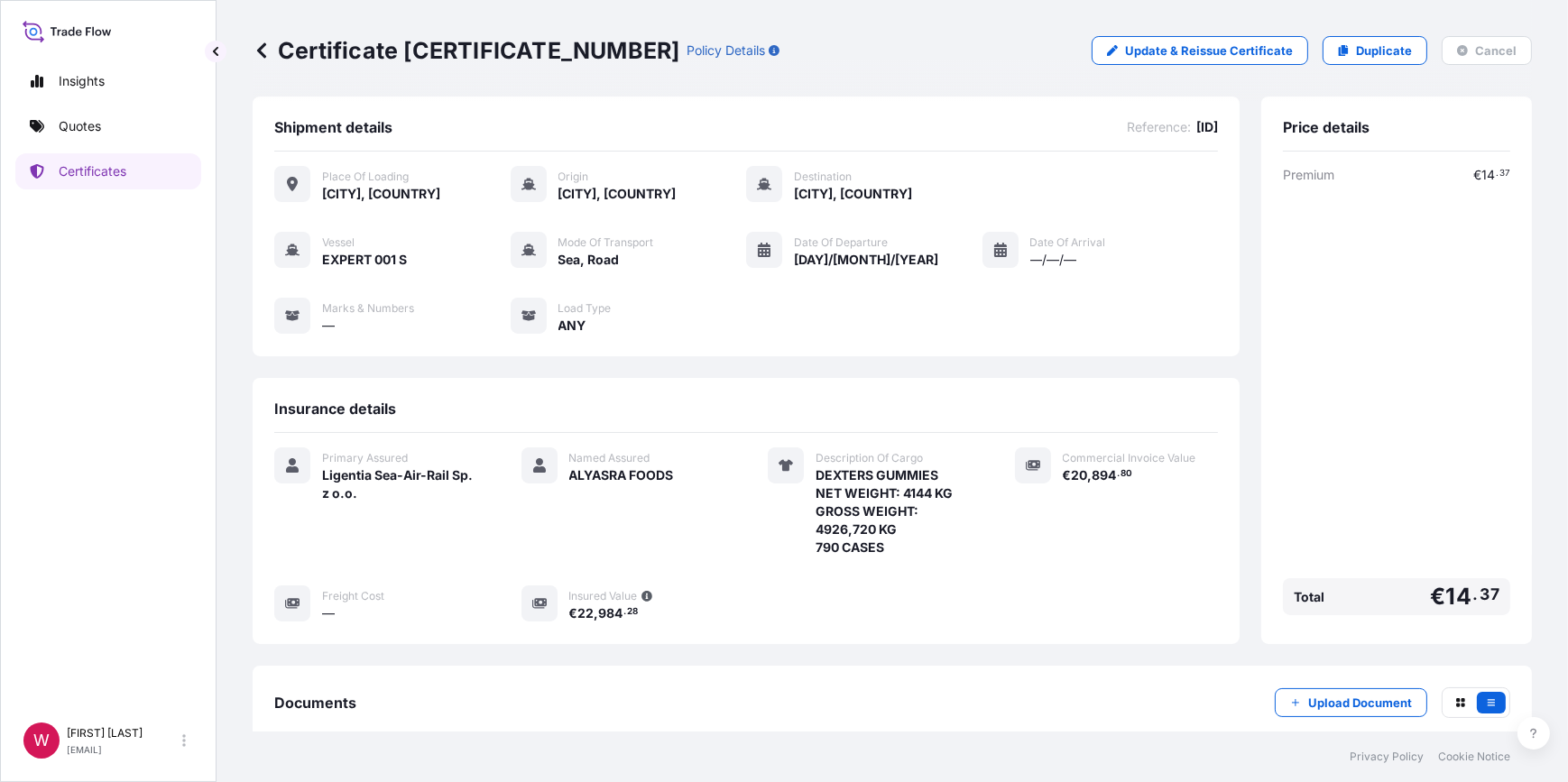 scroll, scrollTop: 0, scrollLeft: 0, axis: both 